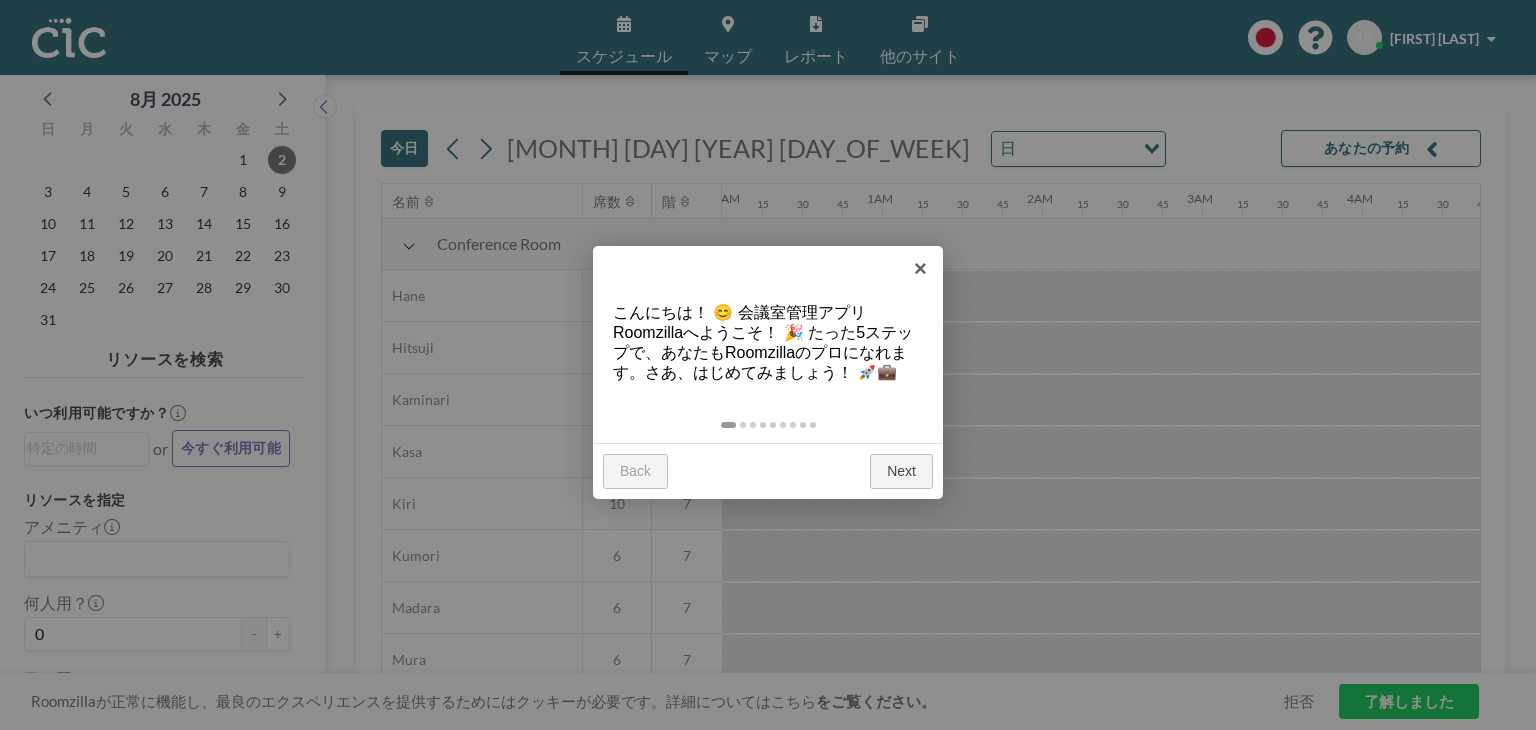 scroll, scrollTop: 0, scrollLeft: 0, axis: both 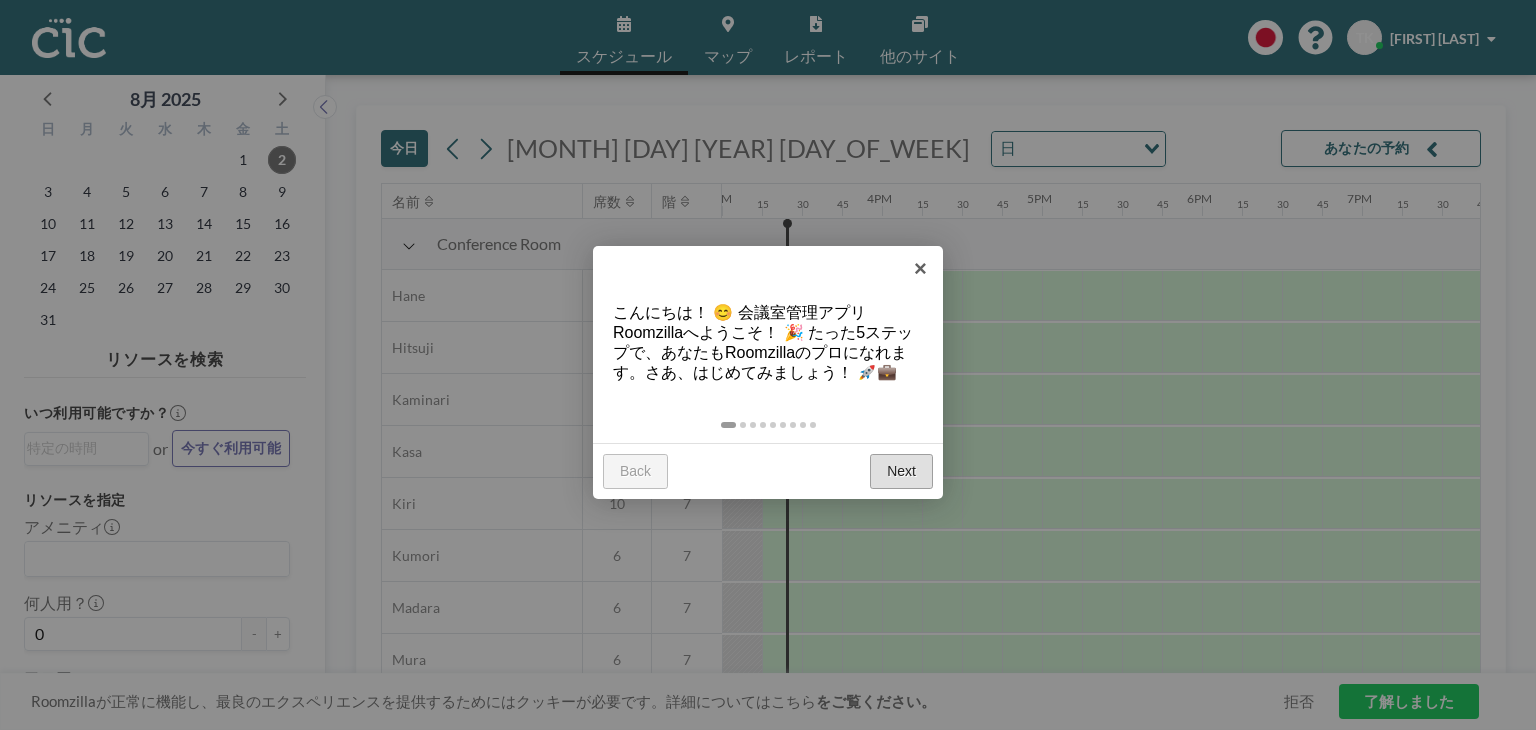 click on "Next" at bounding box center (901, 472) 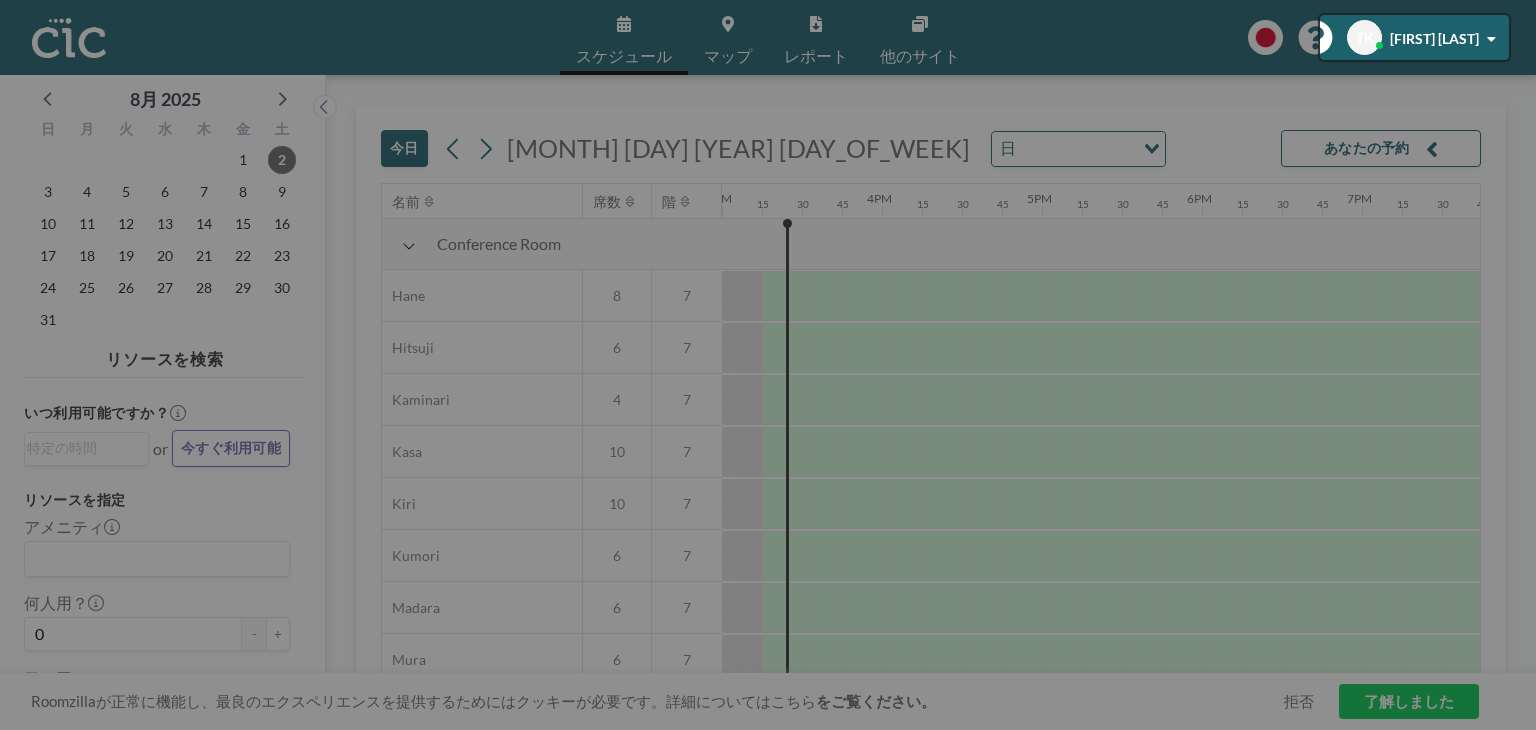 click at bounding box center [768, 365] 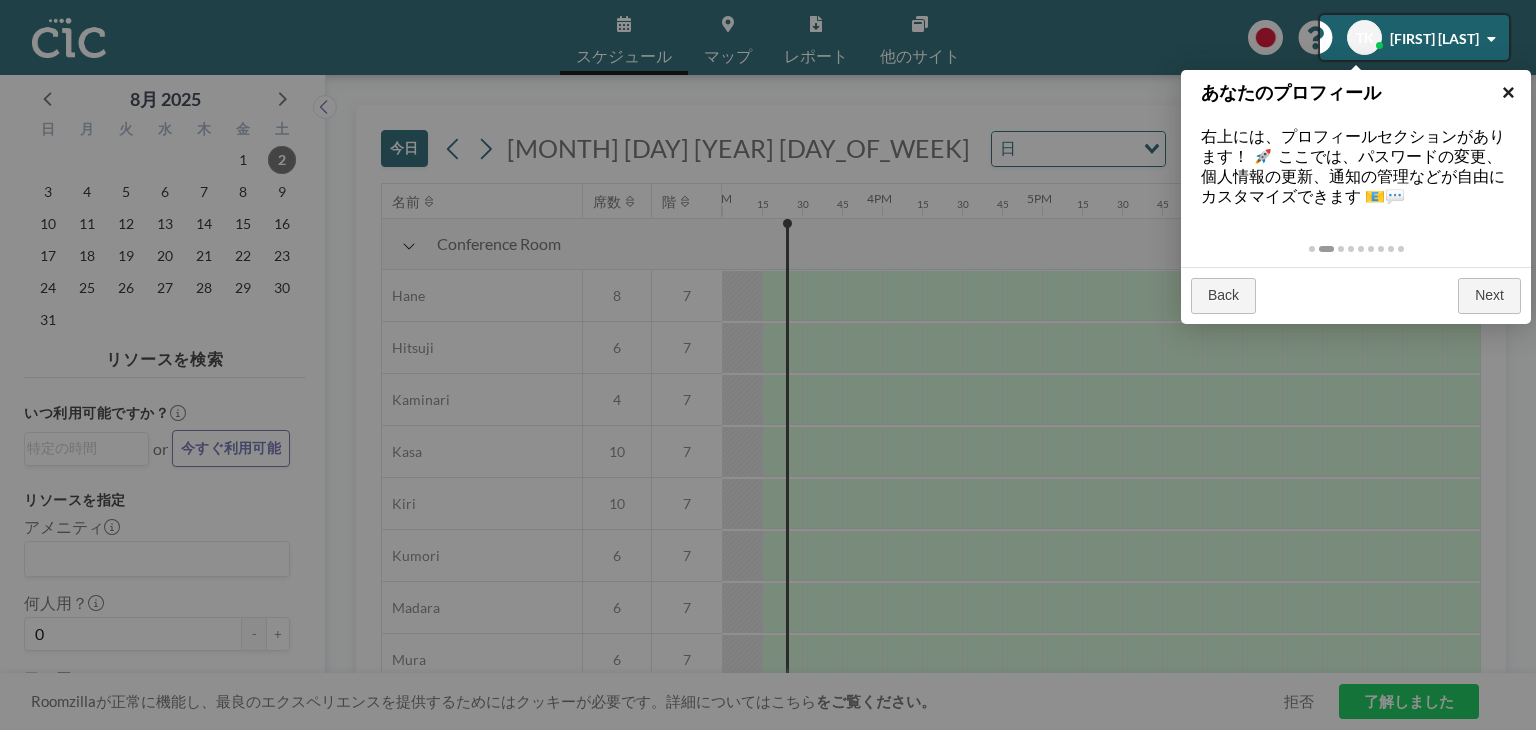 click on "×" at bounding box center [1508, 92] 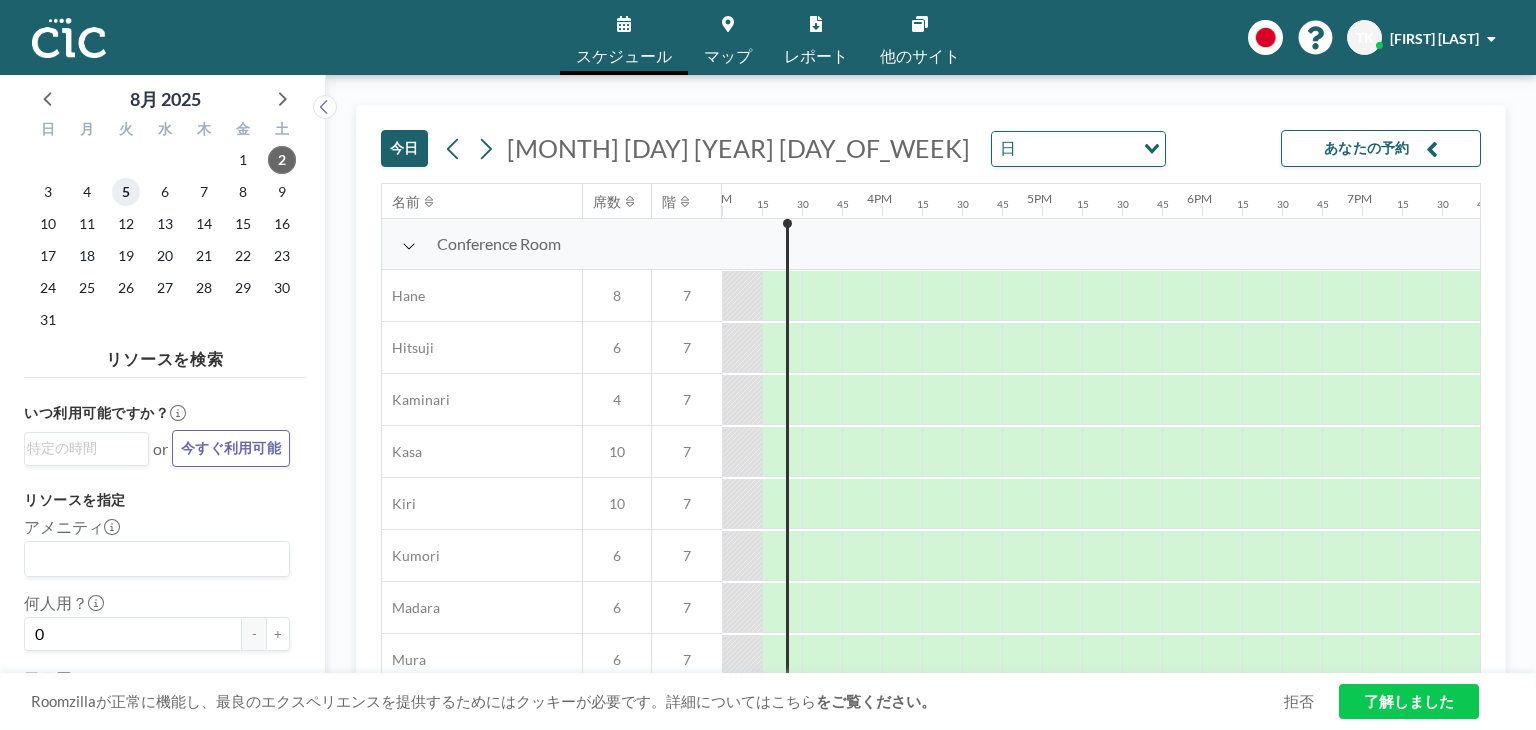 click on "5" at bounding box center [126, 192] 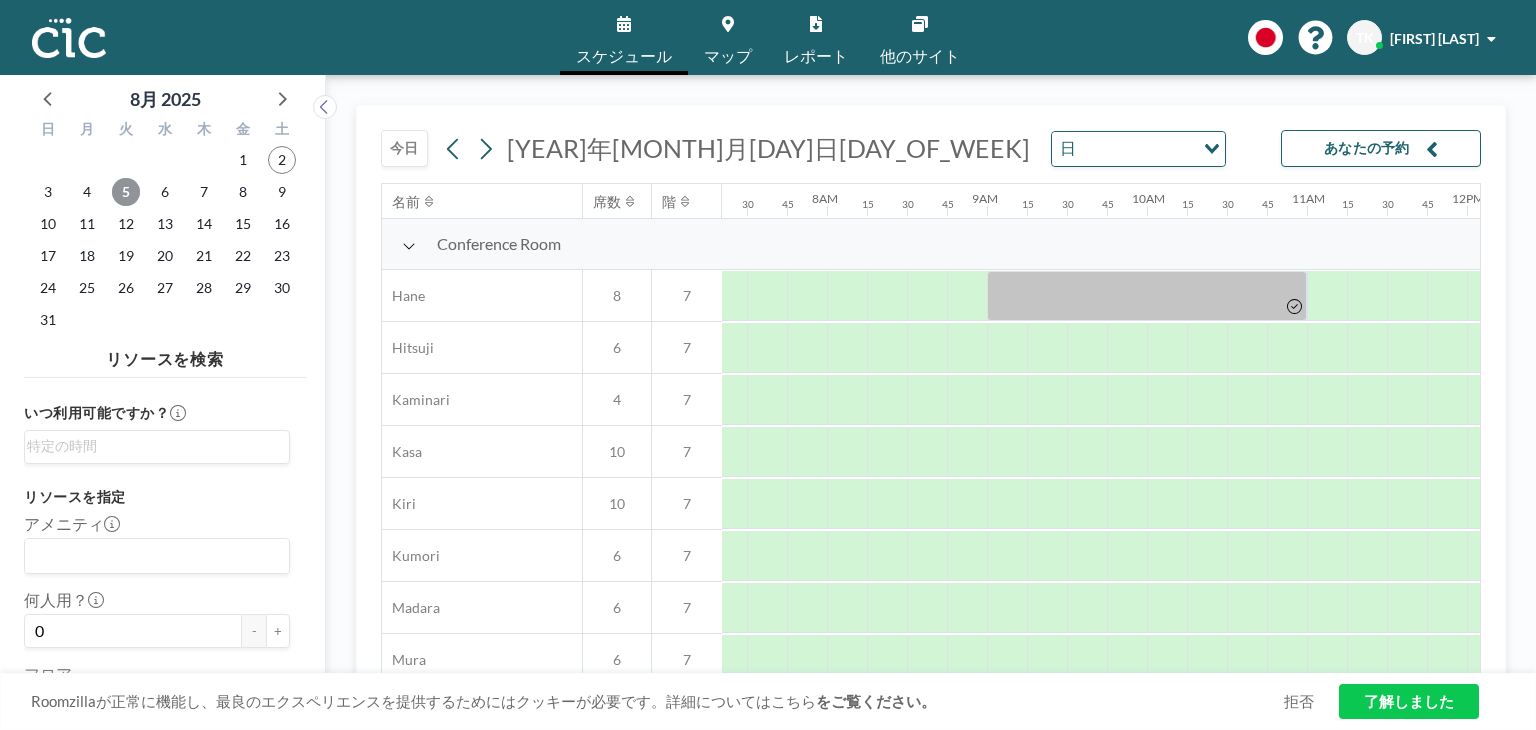 scroll, scrollTop: 0, scrollLeft: 1240, axis: horizontal 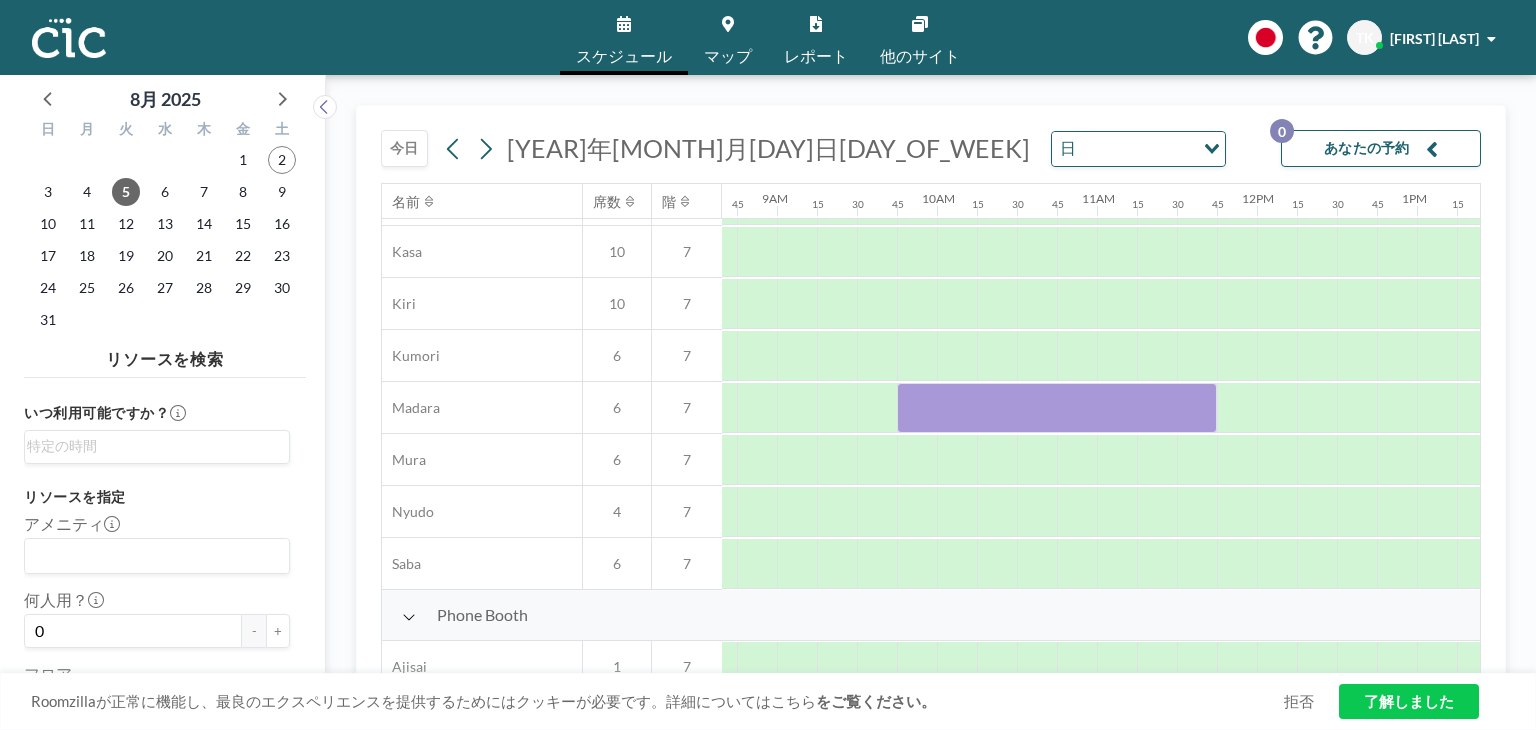 click at bounding box center (69, 38) 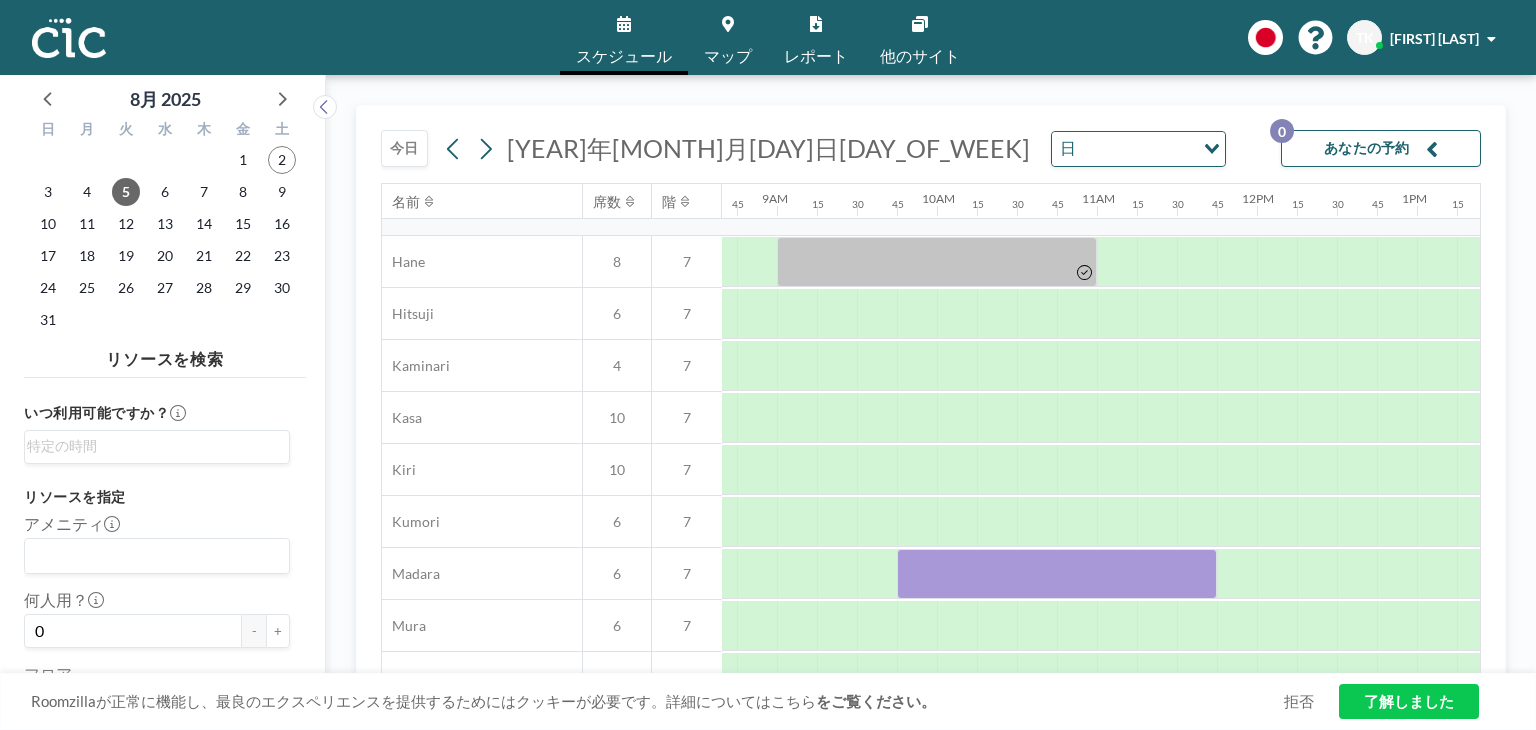 scroll, scrollTop: 0, scrollLeft: 1385, axis: horizontal 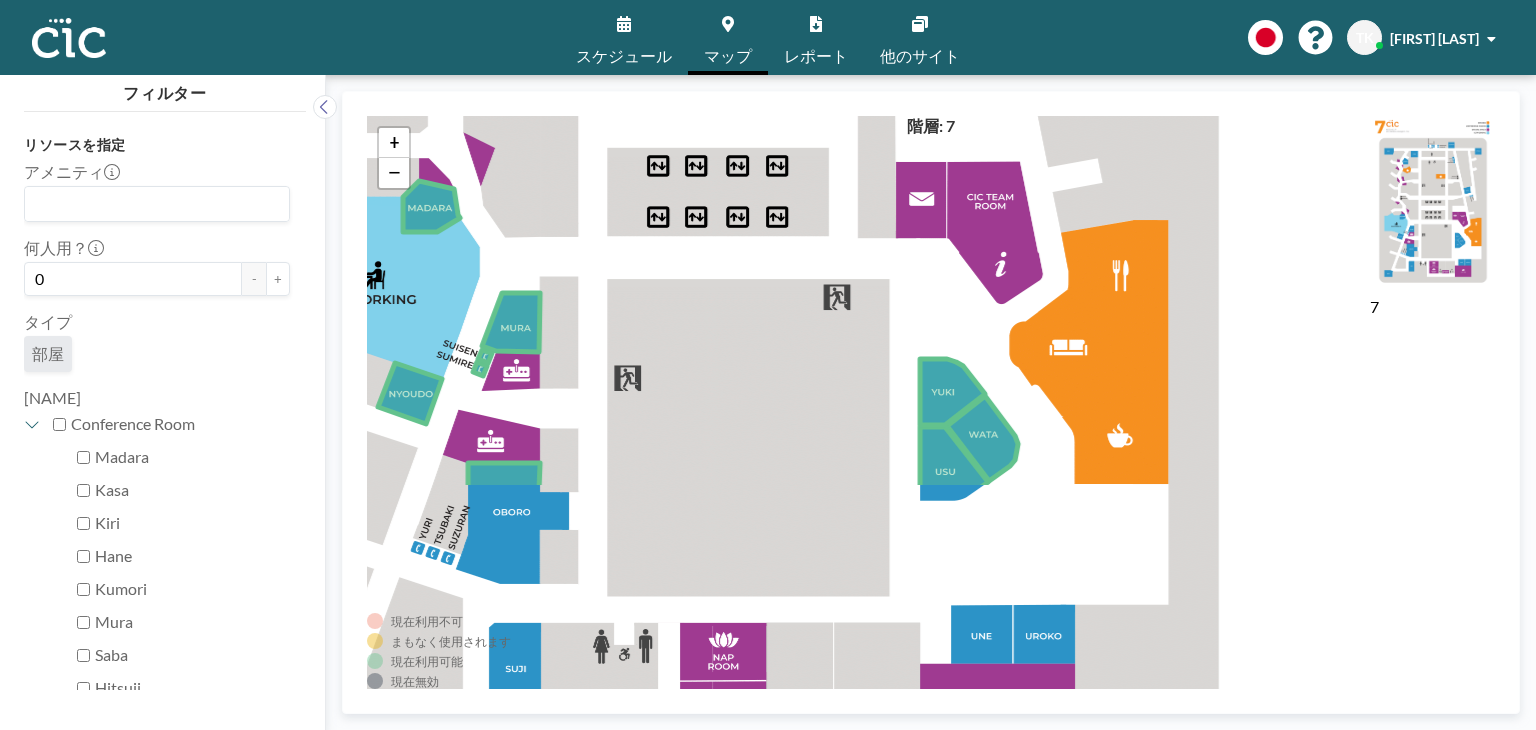 drag, startPoint x: 1292, startPoint y: 407, endPoint x: 1120, endPoint y: 129, distance: 326.9067 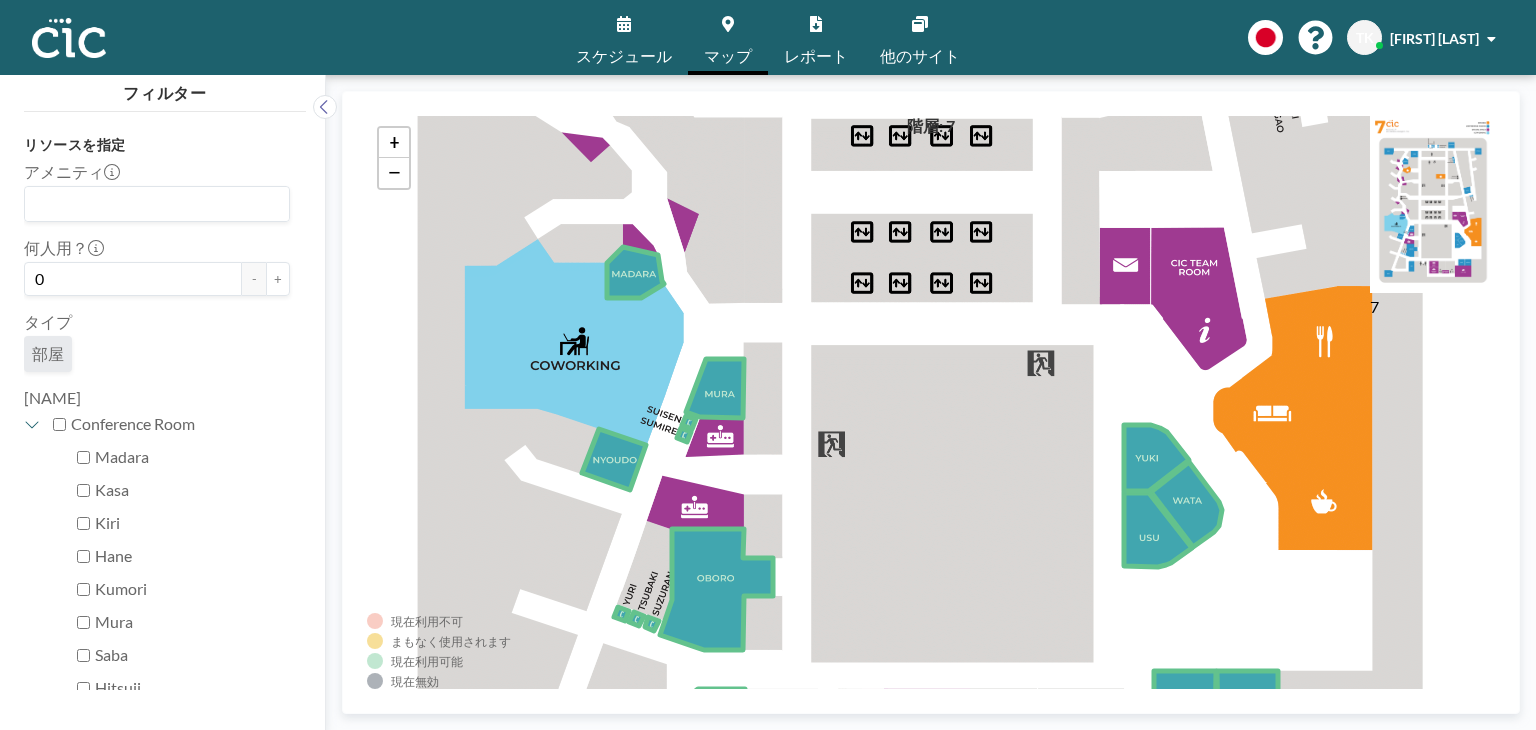 drag, startPoint x: 1078, startPoint y: 544, endPoint x: 1374, endPoint y: 667, distance: 320.5386 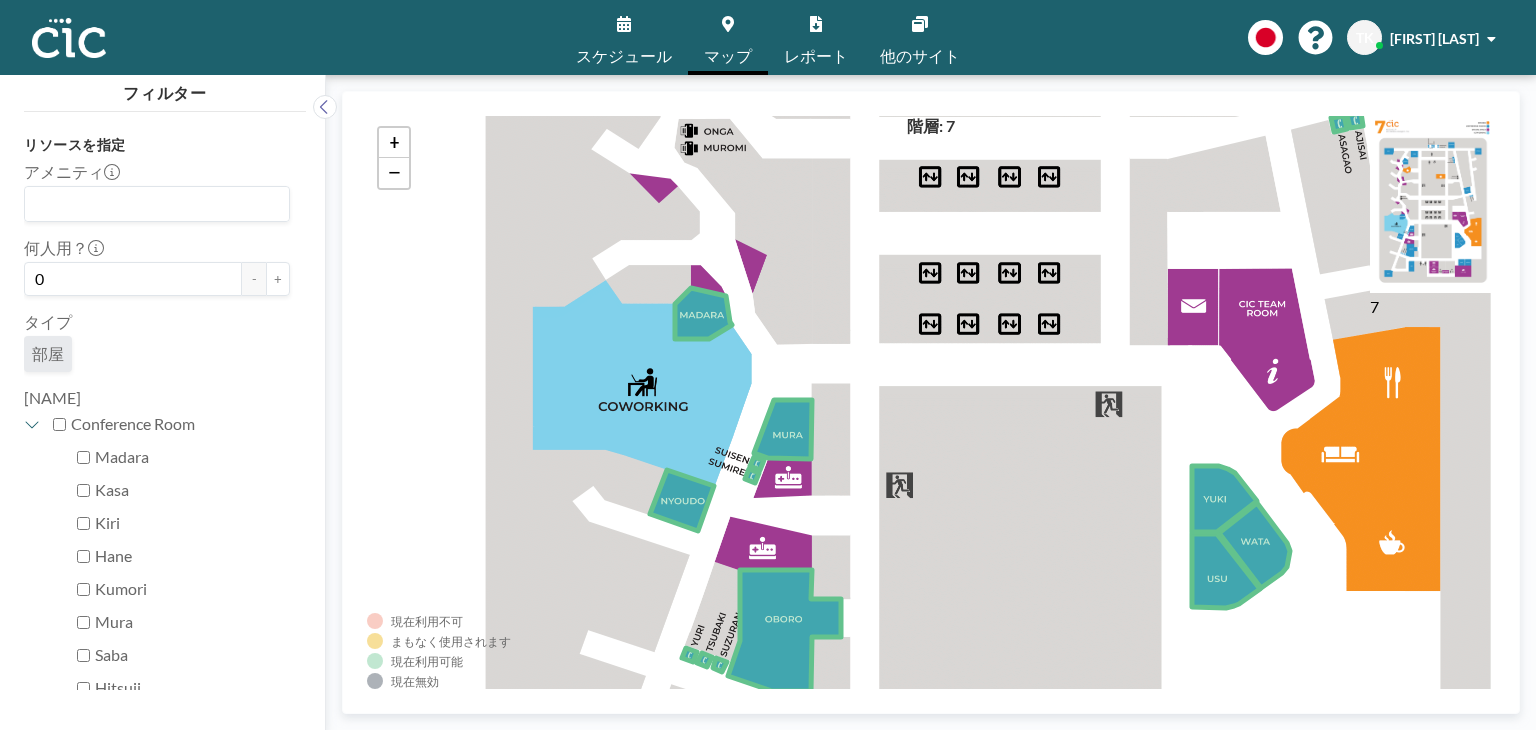 drag, startPoint x: 803, startPoint y: 469, endPoint x: 837, endPoint y: 692, distance: 225.57704 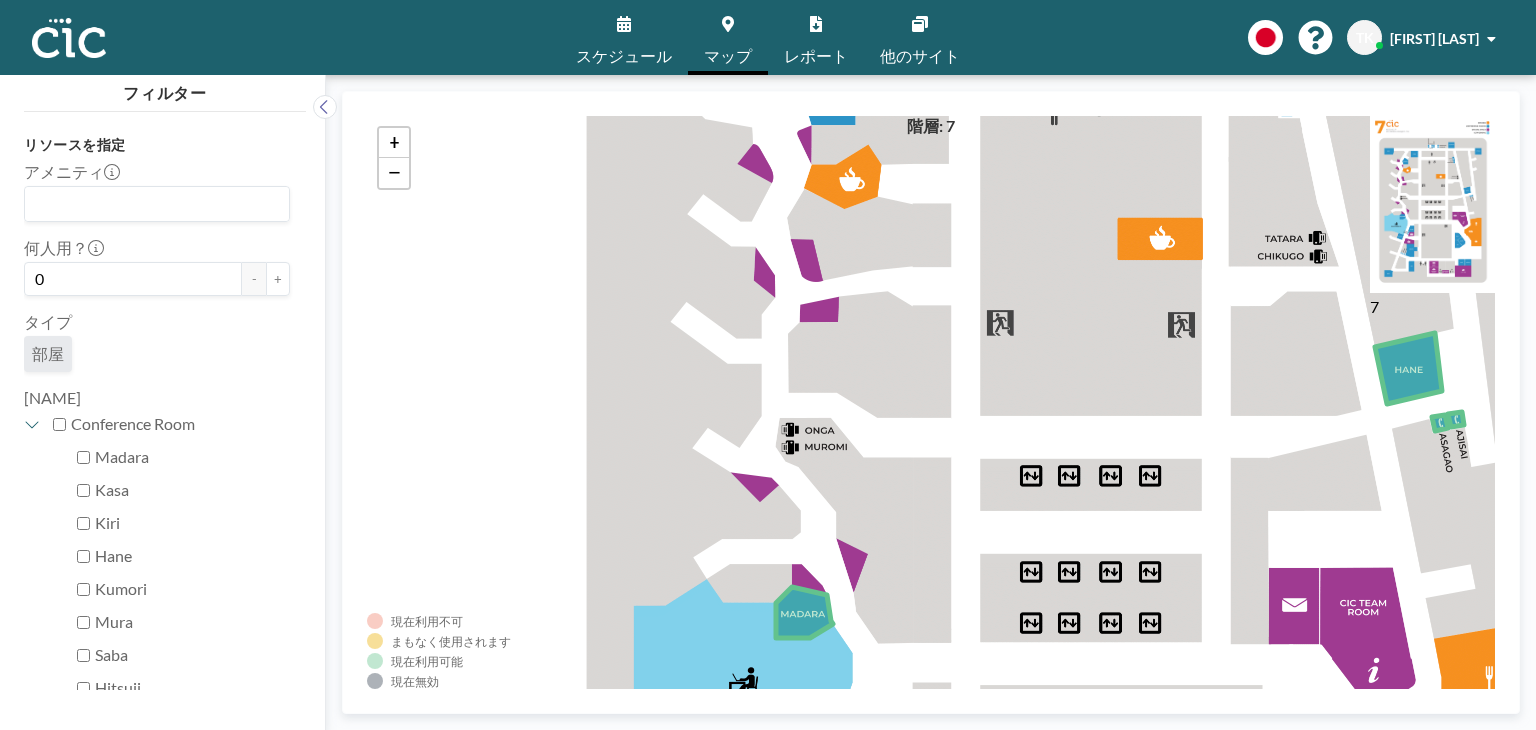 drag, startPoint x: 761, startPoint y: 319, endPoint x: 825, endPoint y: 428, distance: 126.40016 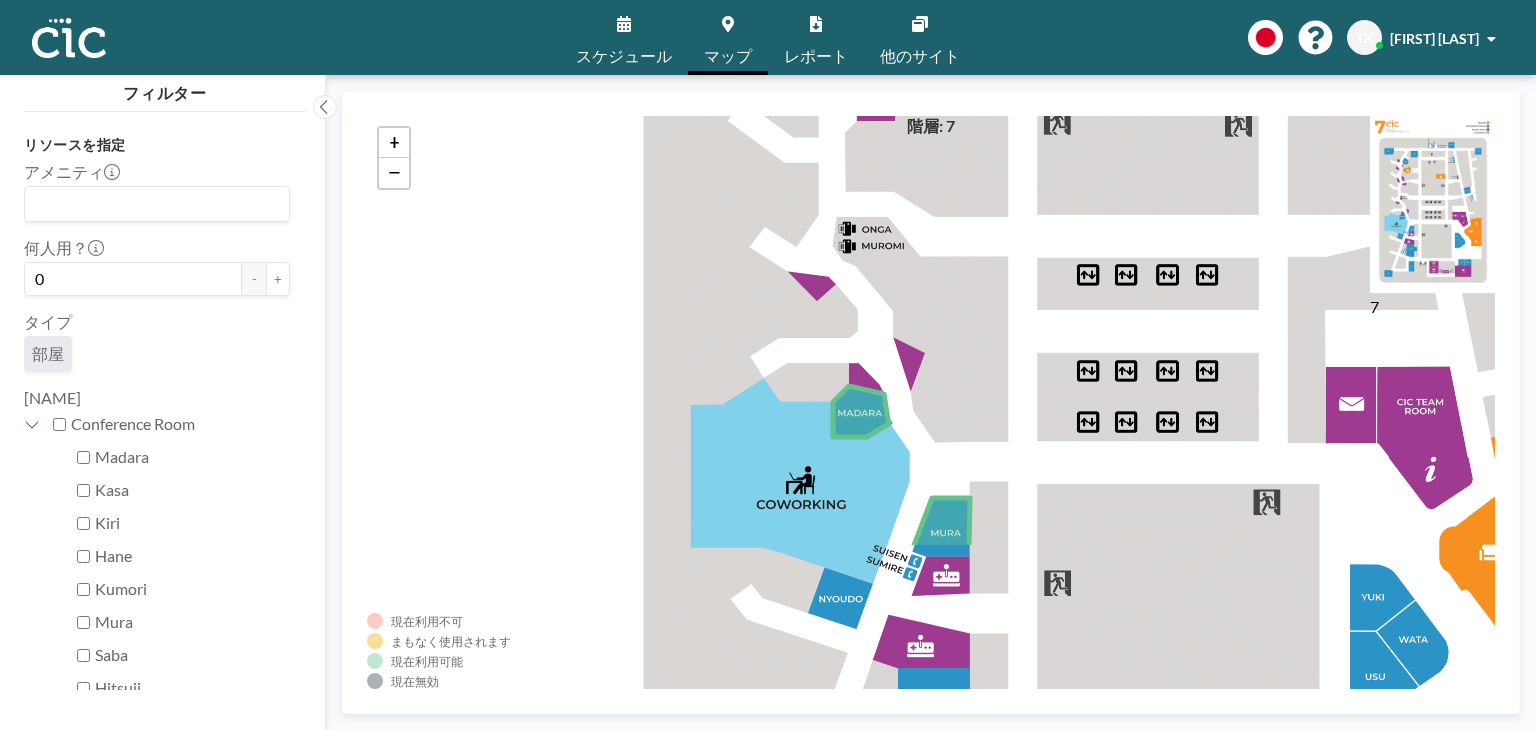 drag, startPoint x: 873, startPoint y: 541, endPoint x: 912, endPoint y: 281, distance: 262.90872 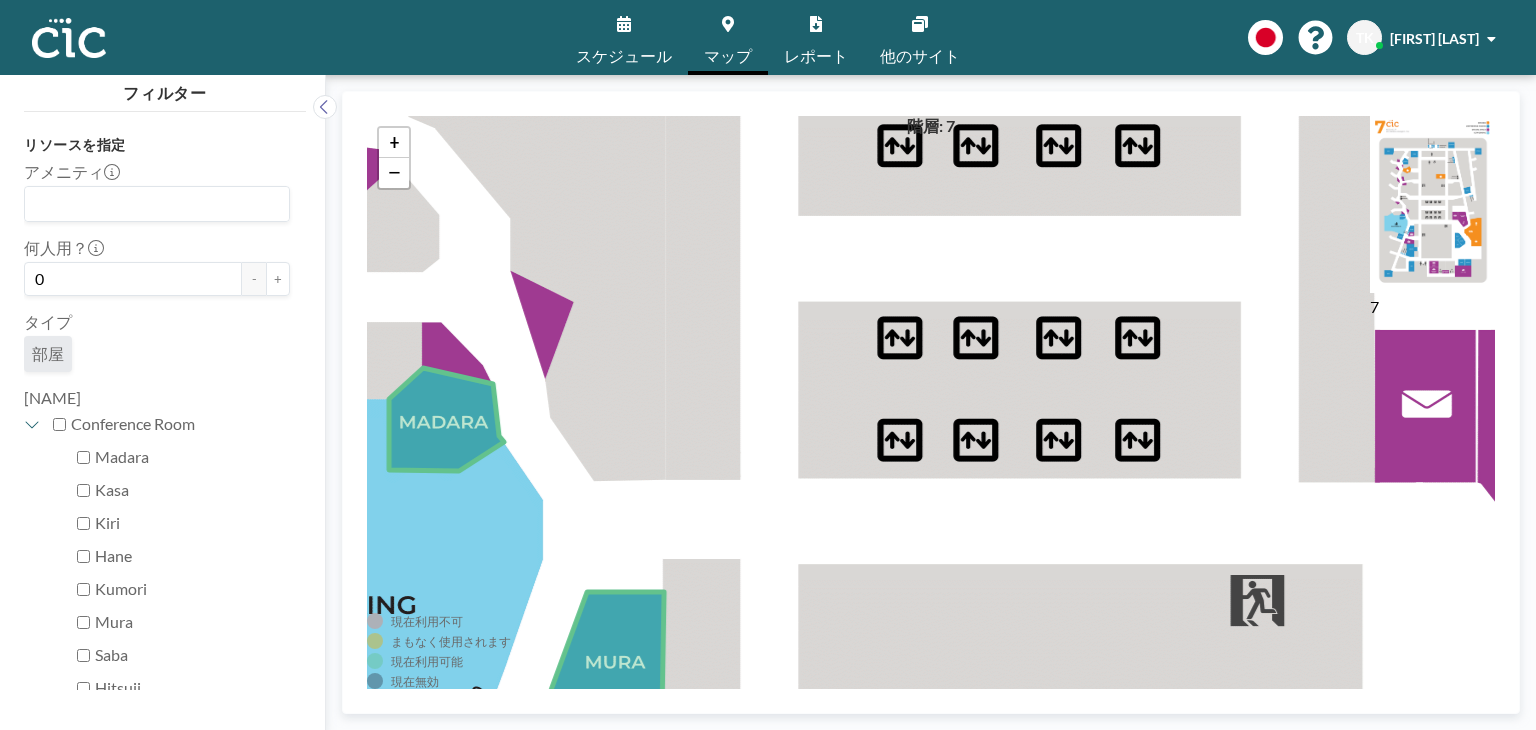 drag, startPoint x: 945, startPoint y: 443, endPoint x: 548, endPoint y: 452, distance: 397.102 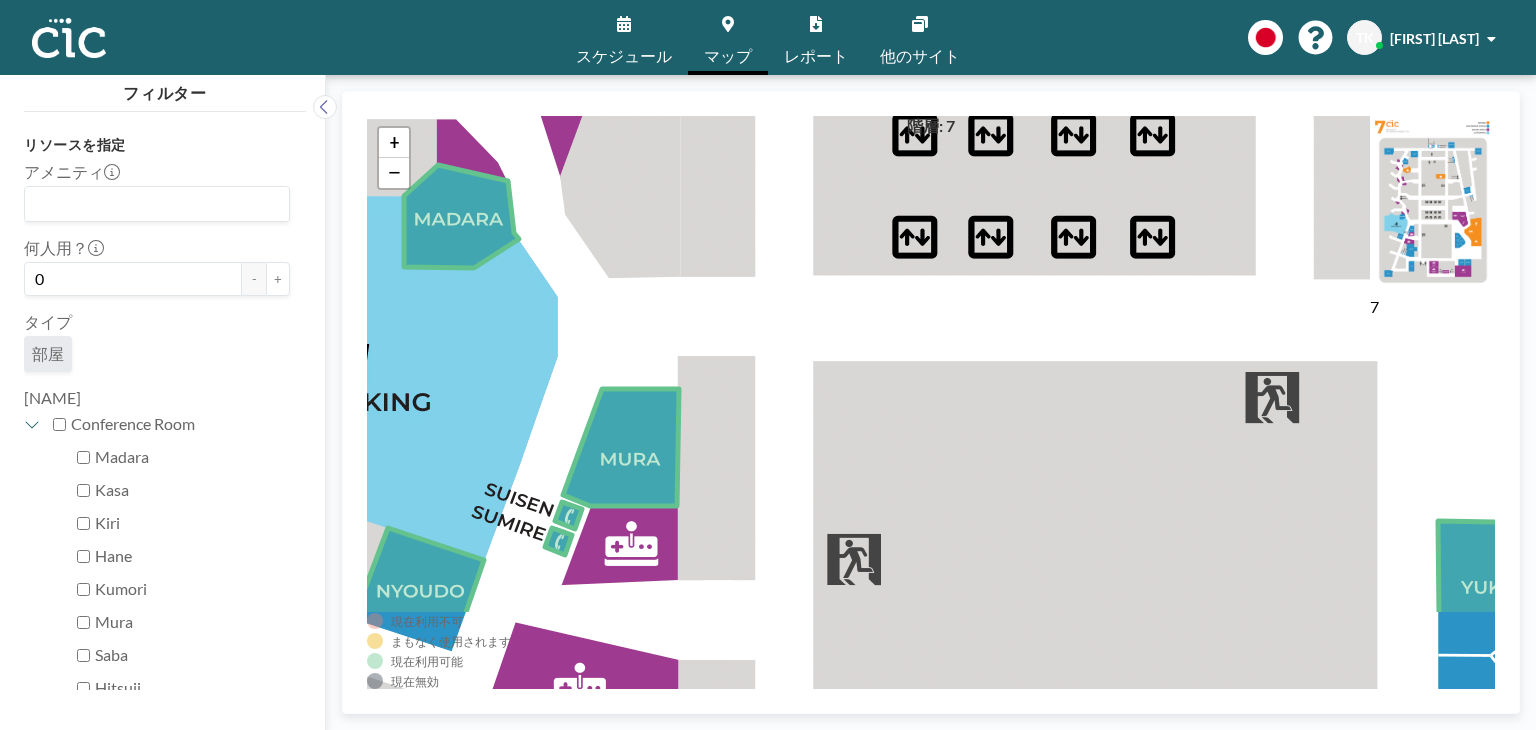 drag, startPoint x: 1068, startPoint y: 453, endPoint x: 1126, endPoint y: 318, distance: 146.93196 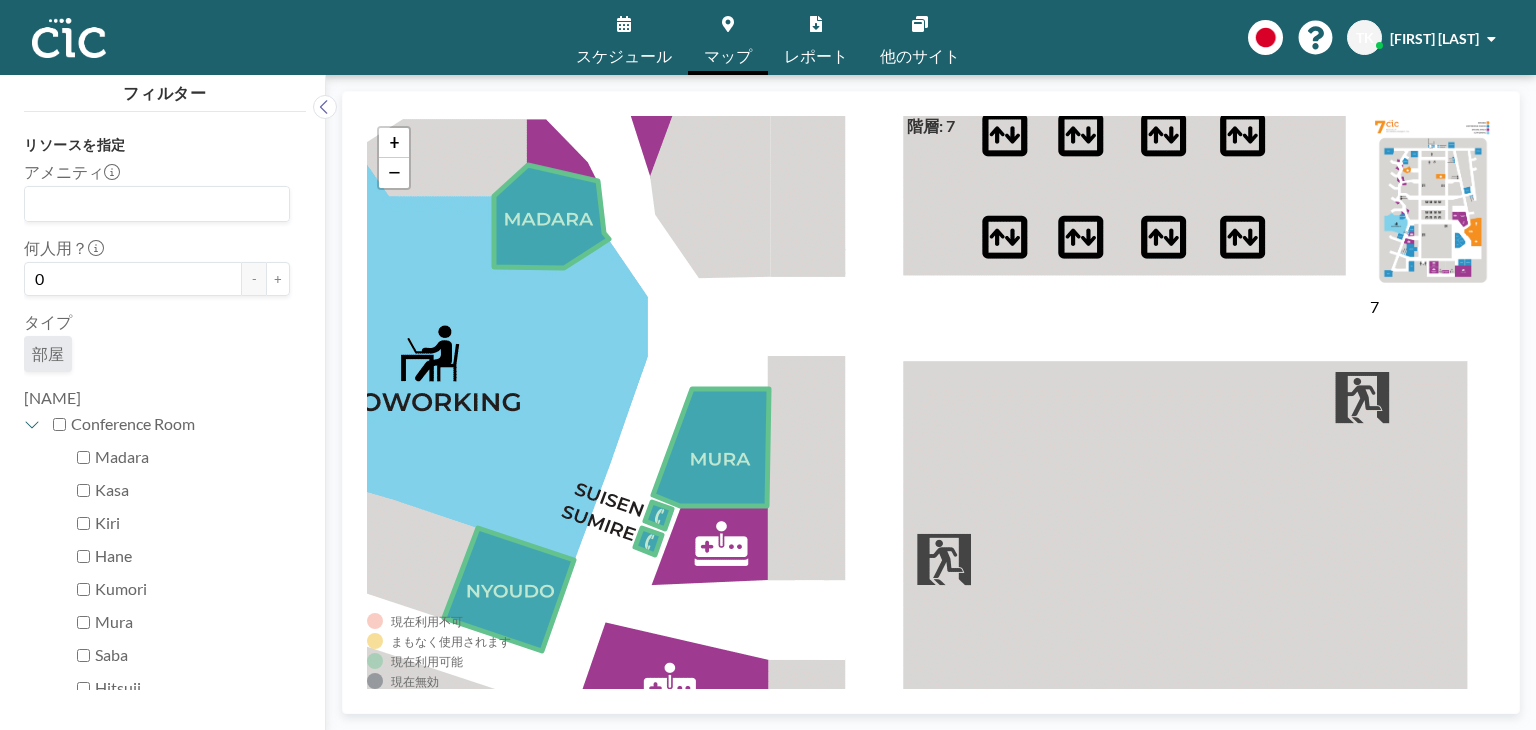 drag, startPoint x: 785, startPoint y: 409, endPoint x: 880, endPoint y: 409, distance: 95 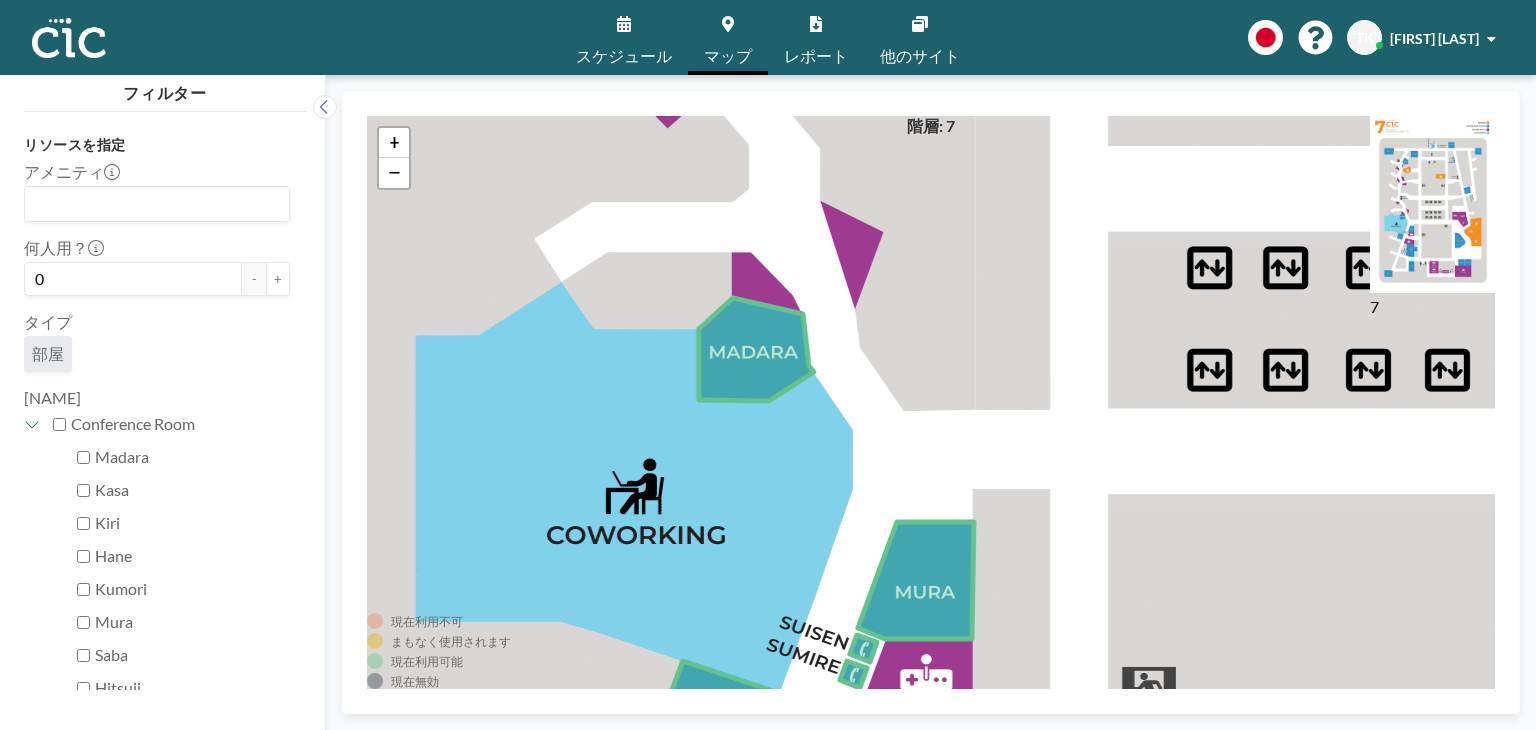 drag, startPoint x: 704, startPoint y: 284, endPoint x: 906, endPoint y: 415, distance: 240.75922 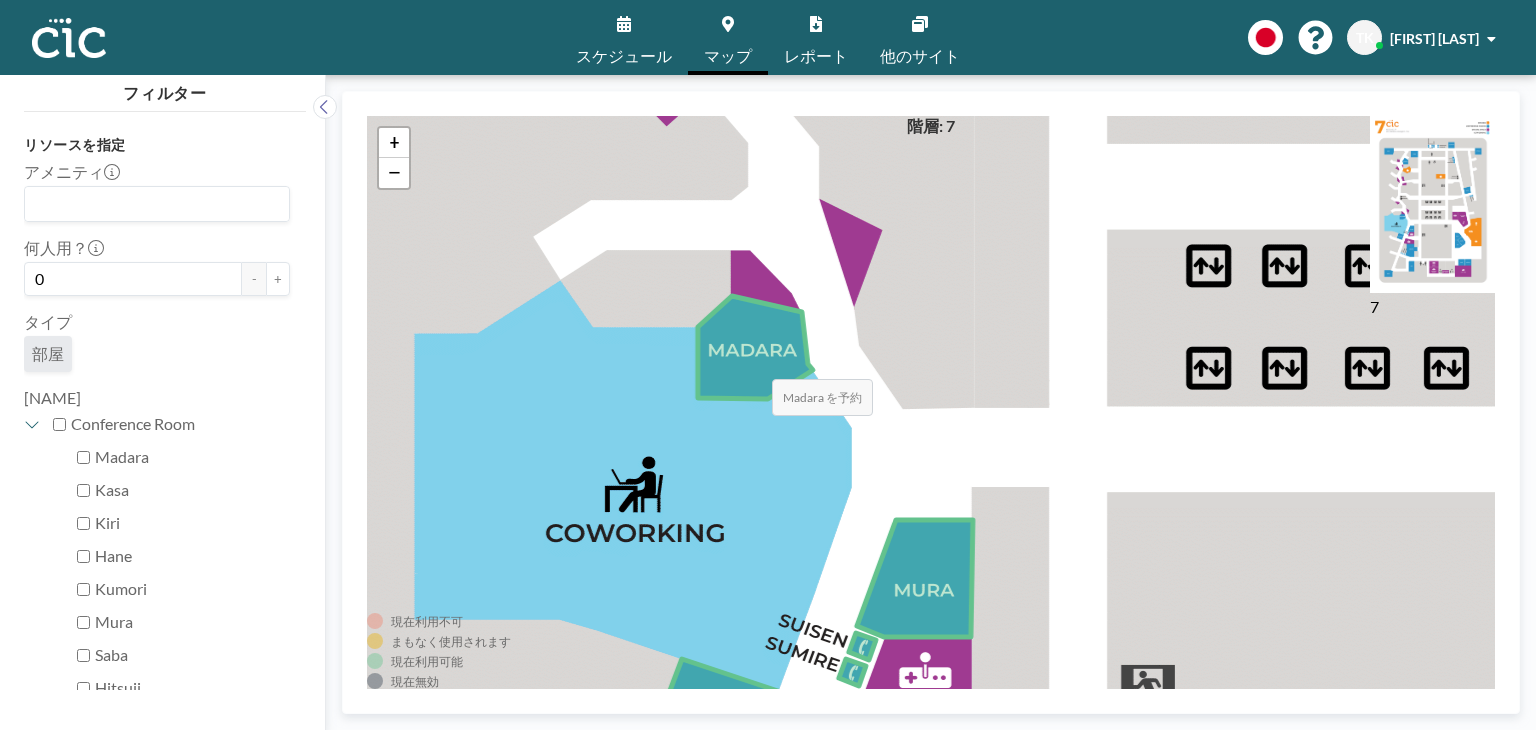 click 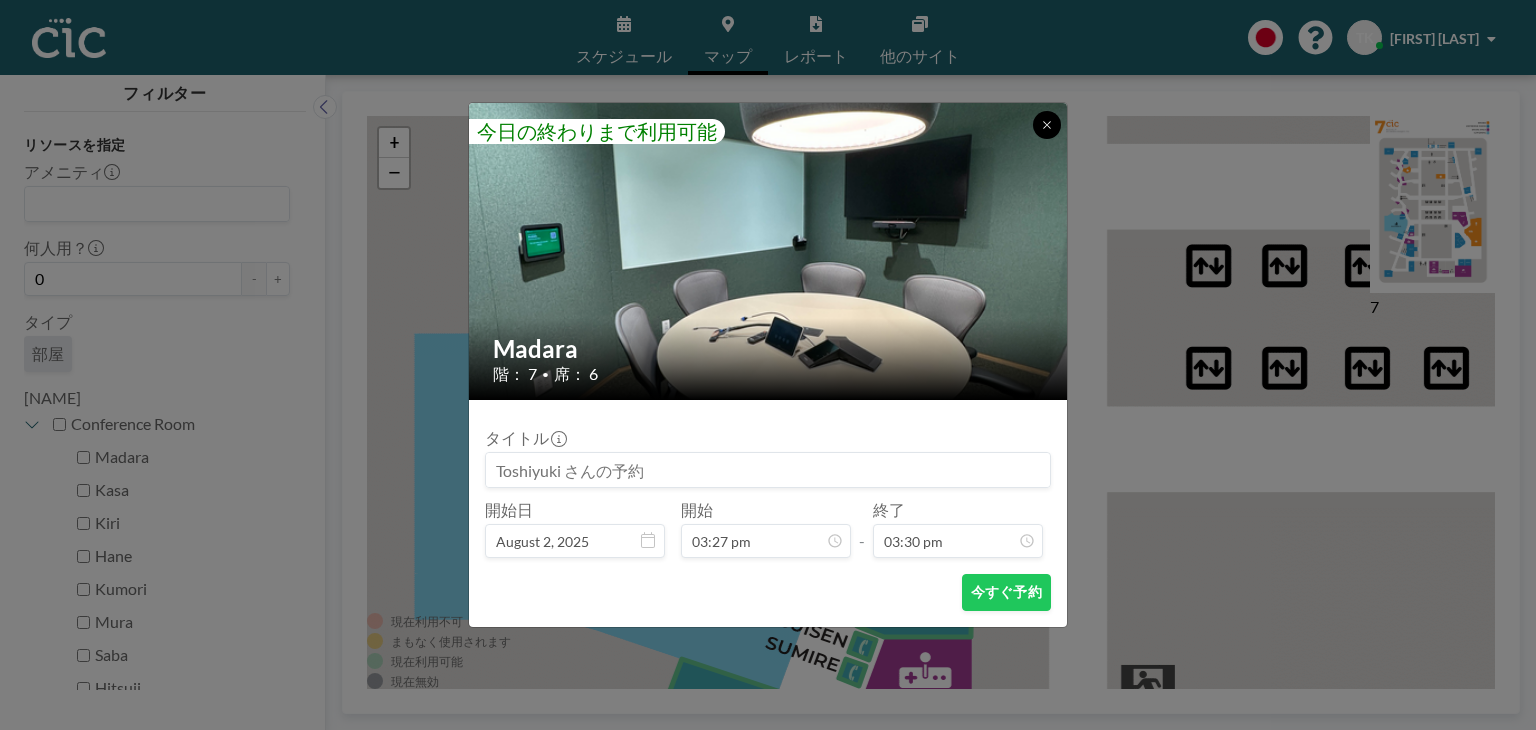 click at bounding box center [1047, 125] 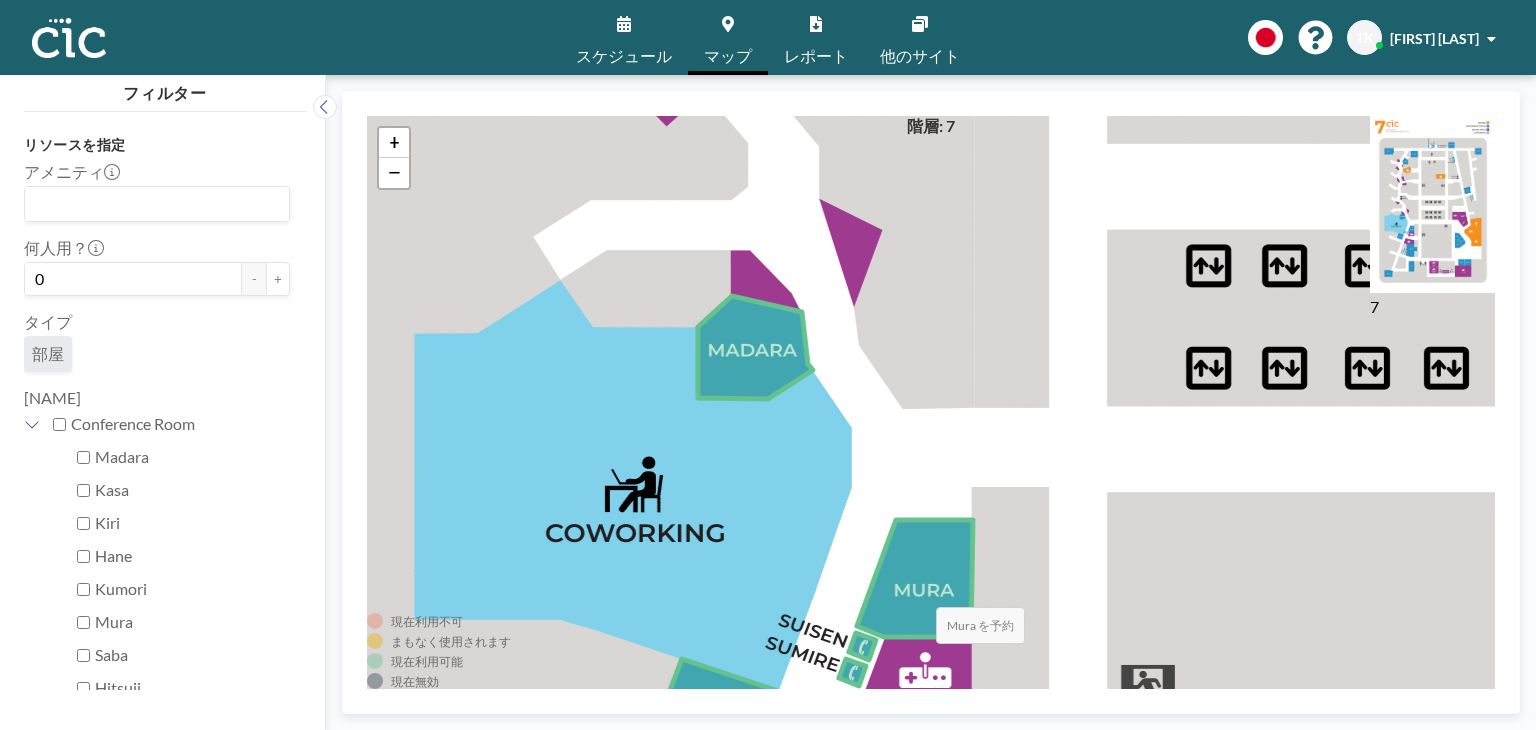 click 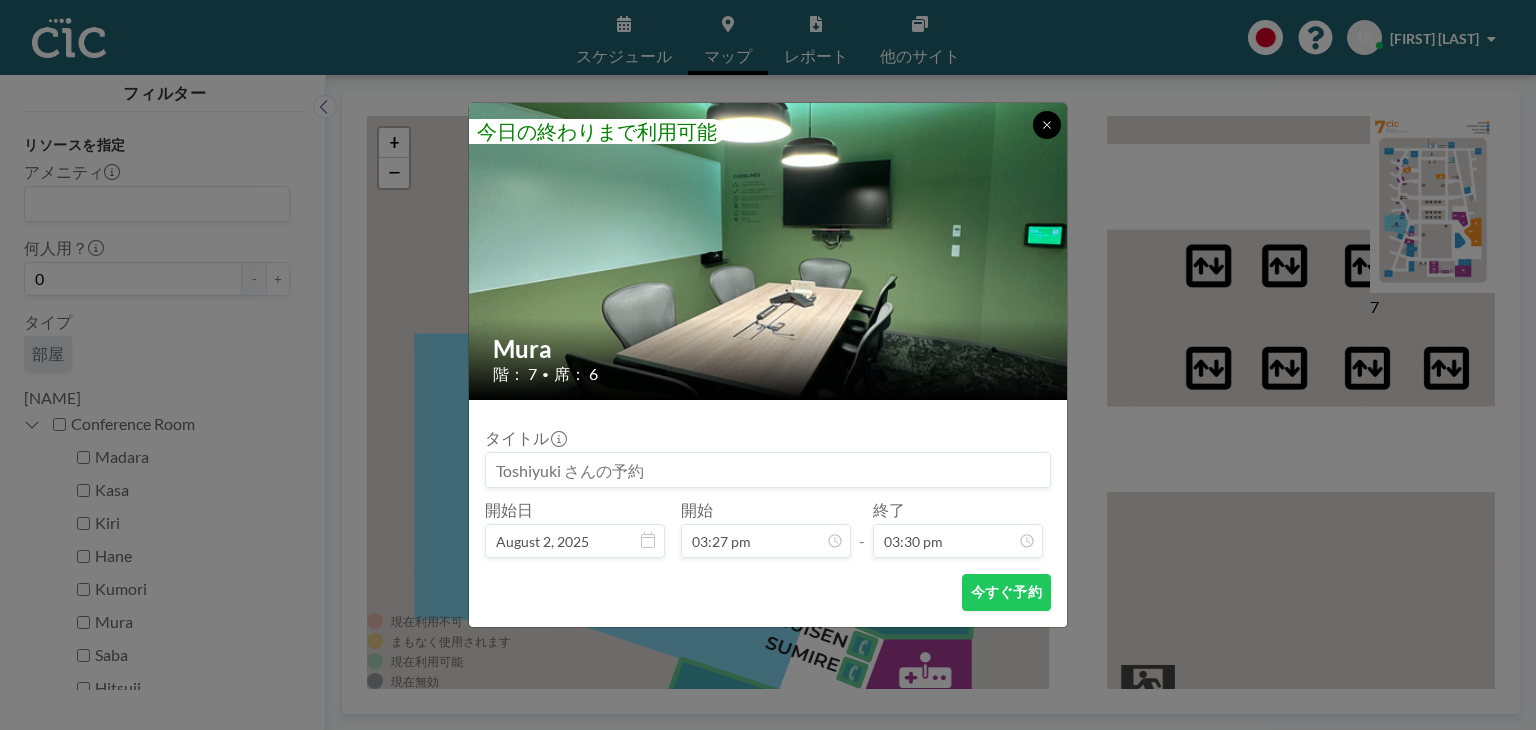 click 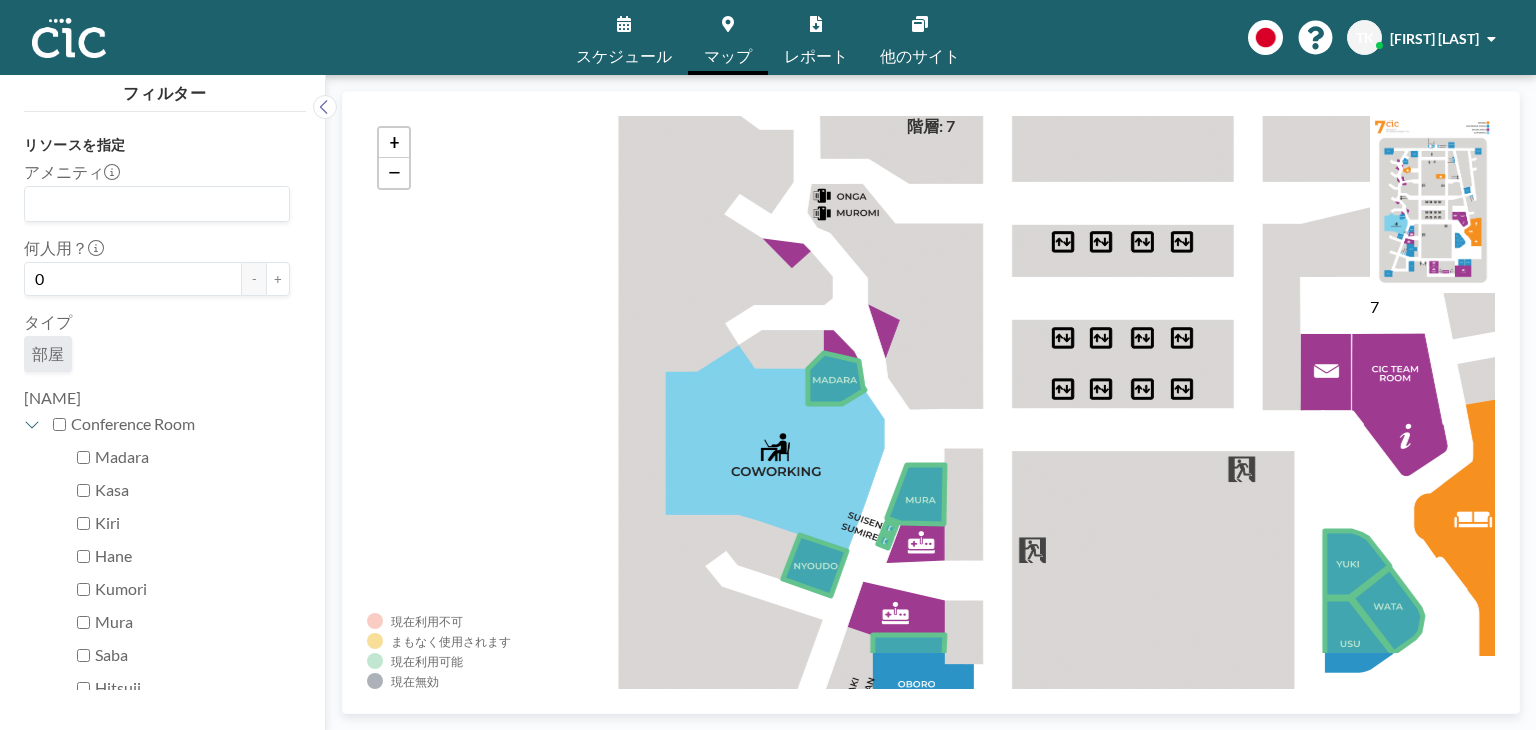 drag, startPoint x: 719, startPoint y: 619, endPoint x: 790, endPoint y: 486, distance: 150.76472 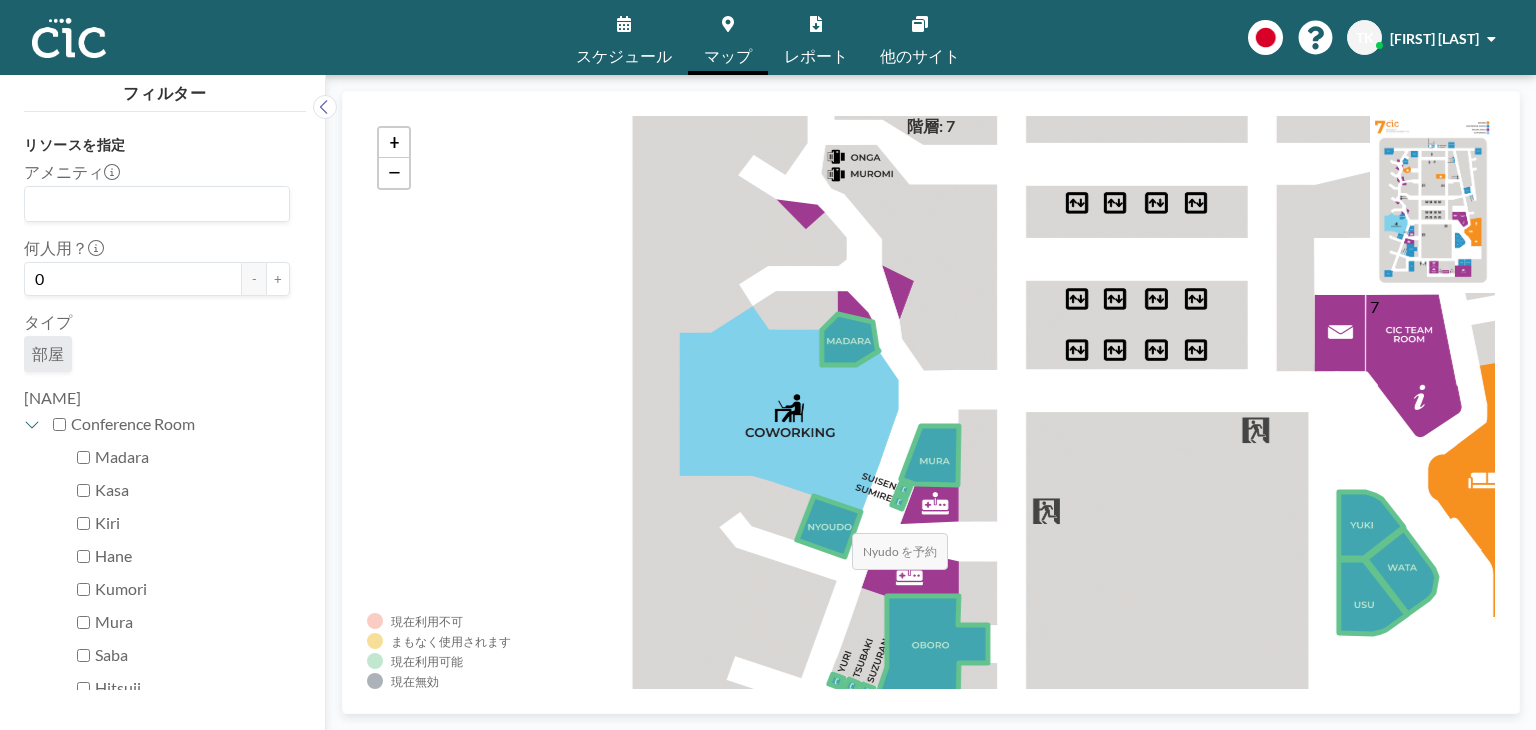 click 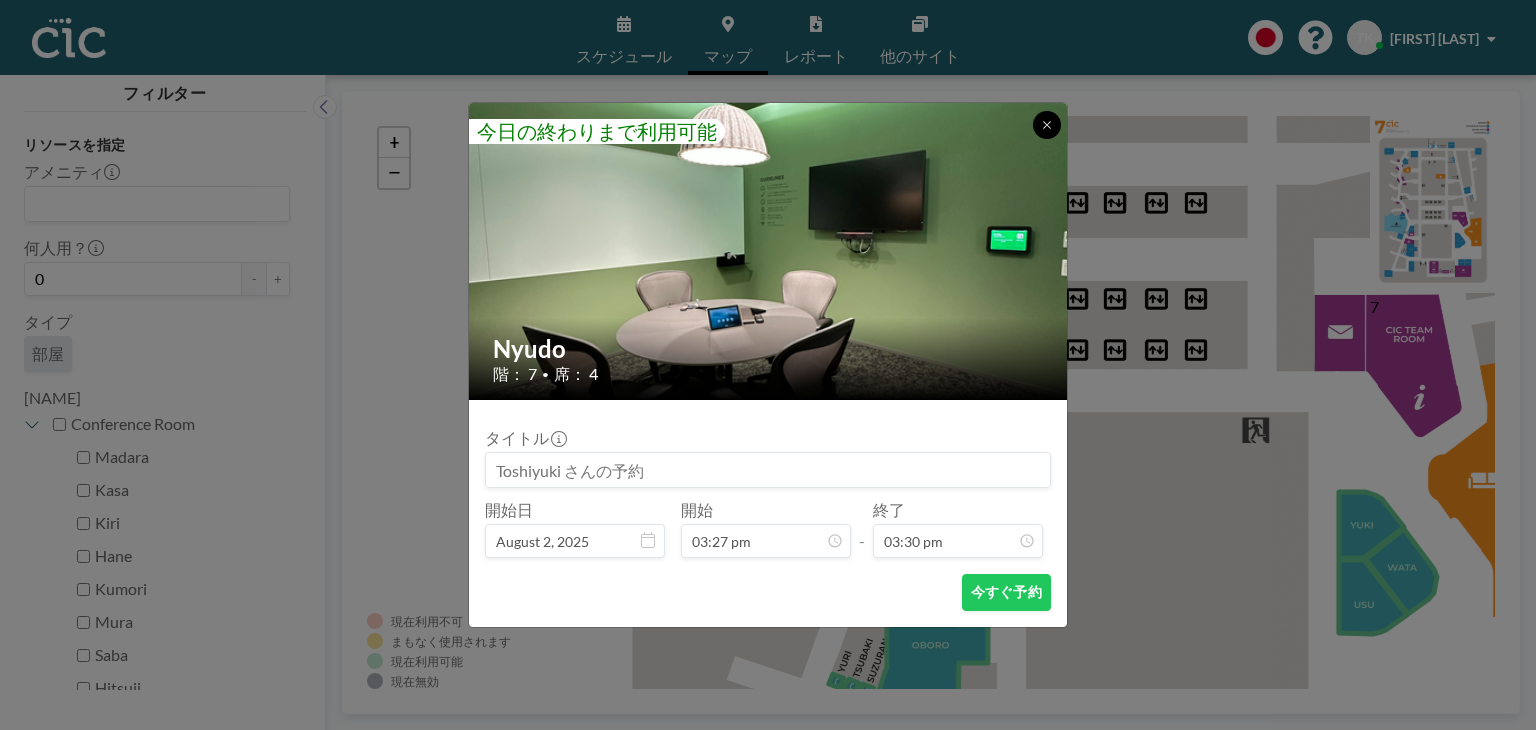 click 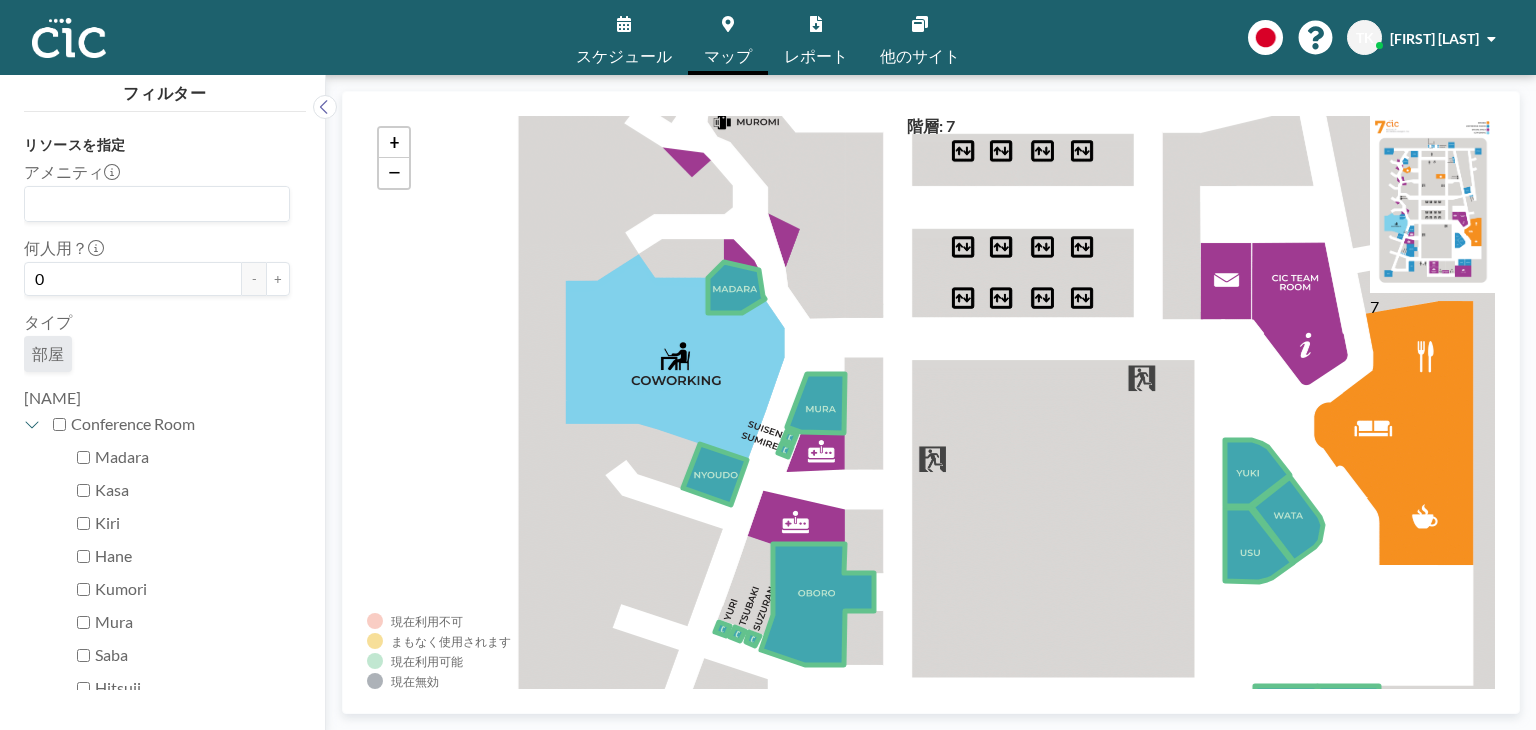 drag, startPoint x: 1058, startPoint y: 470, endPoint x: 942, endPoint y: 421, distance: 125.92458 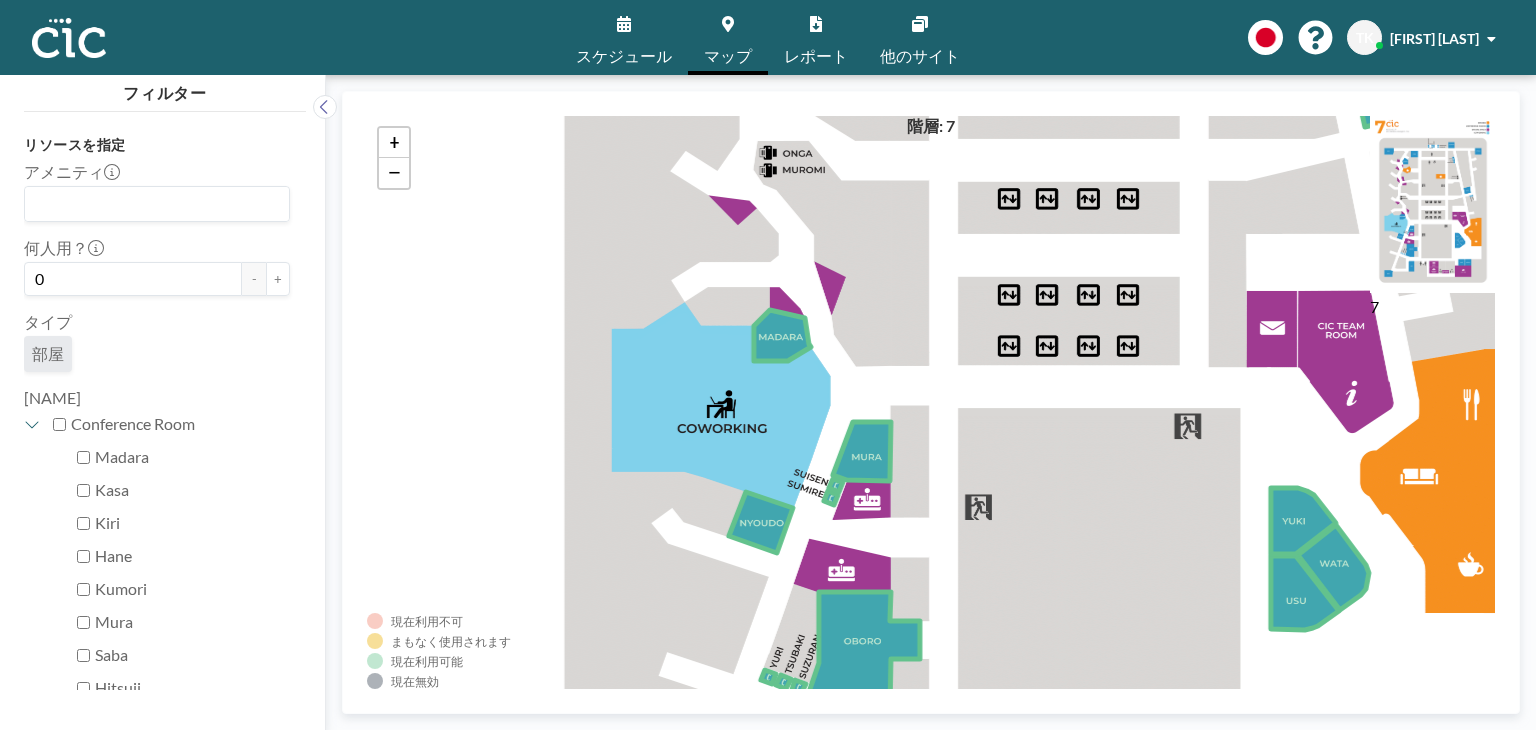 drag, startPoint x: 919, startPoint y: 426, endPoint x: 933, endPoint y: 701, distance: 275.35614 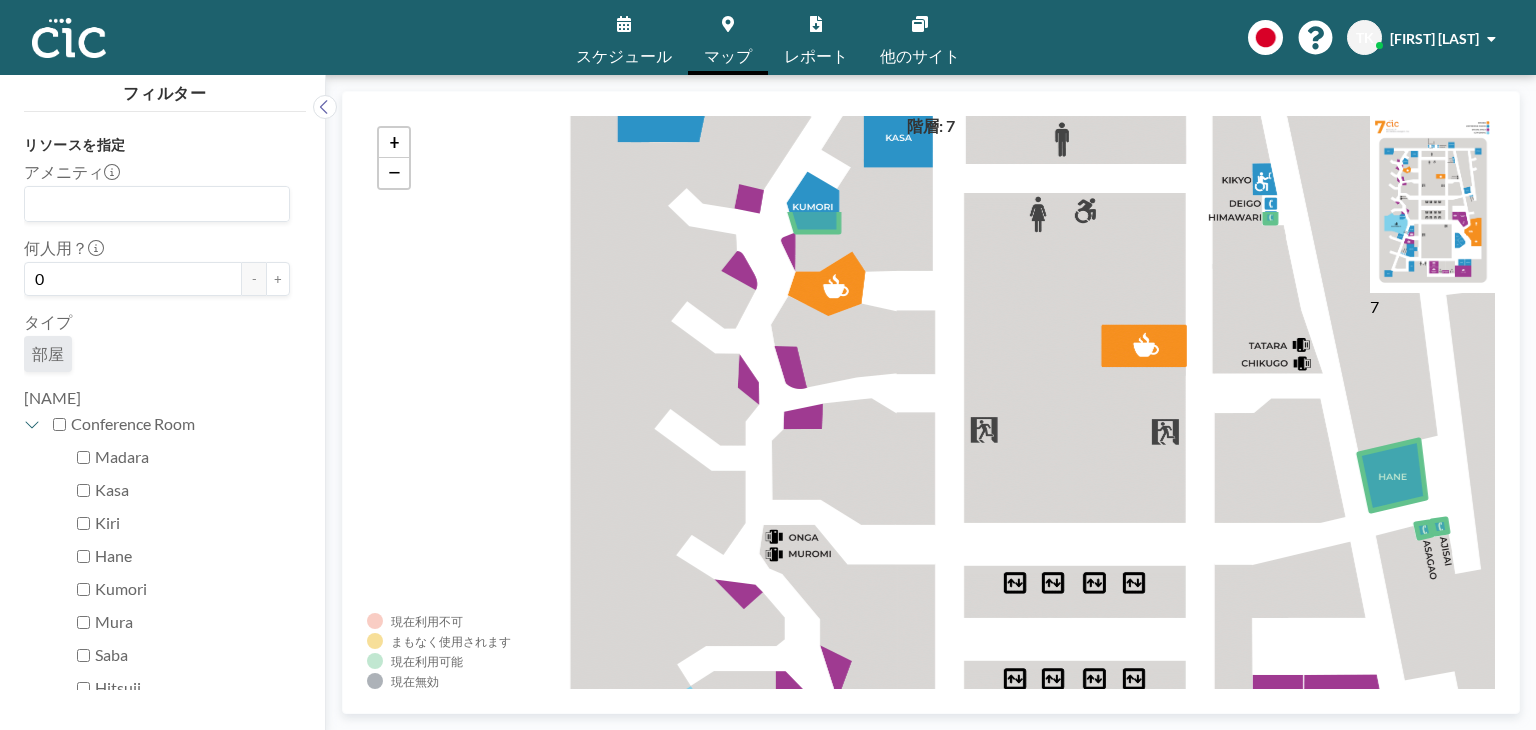 drag, startPoint x: 905, startPoint y: 424, endPoint x: 943, endPoint y: 570, distance: 150.86418 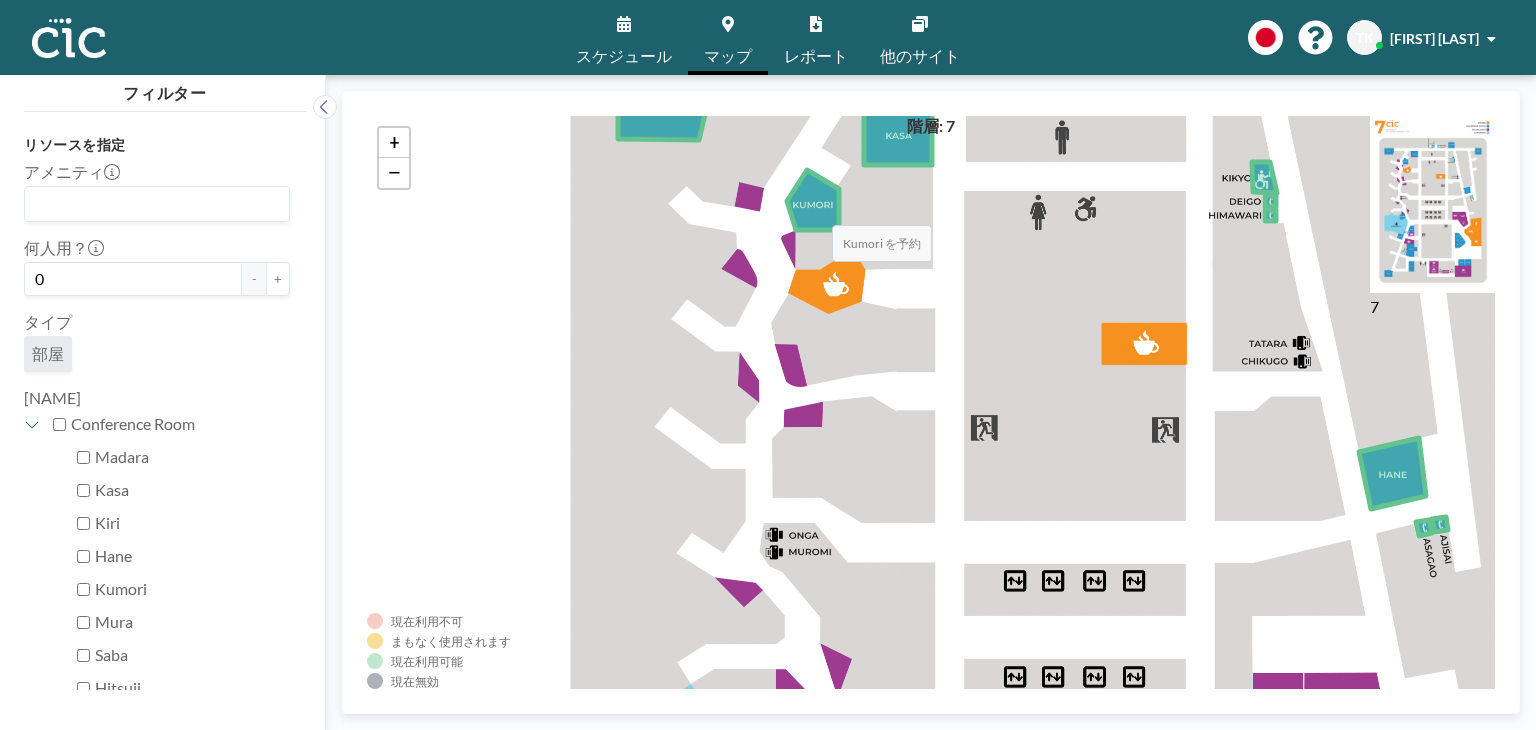 click 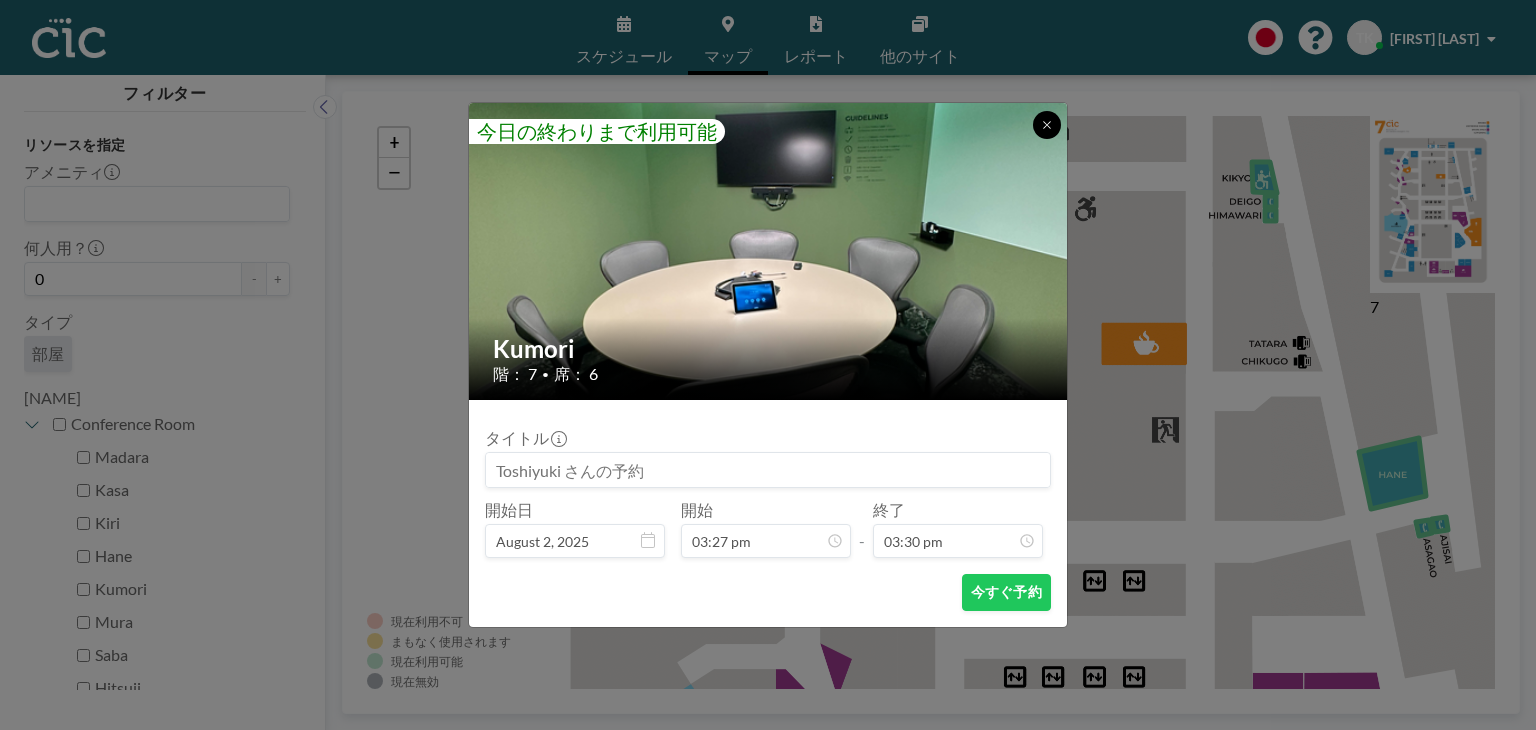 click at bounding box center (1047, 125) 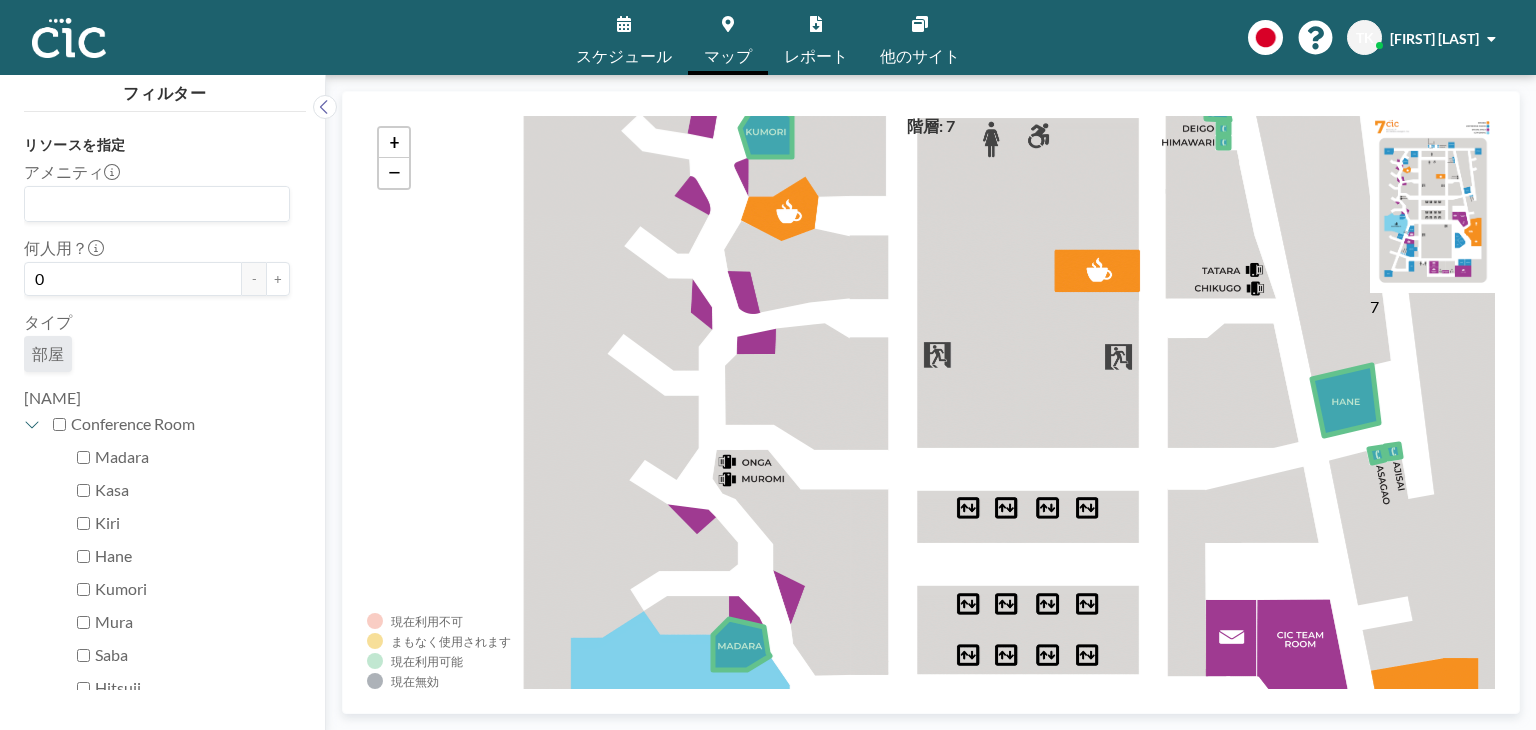 drag, startPoint x: 823, startPoint y: 346, endPoint x: 776, endPoint y: 273, distance: 86.821655 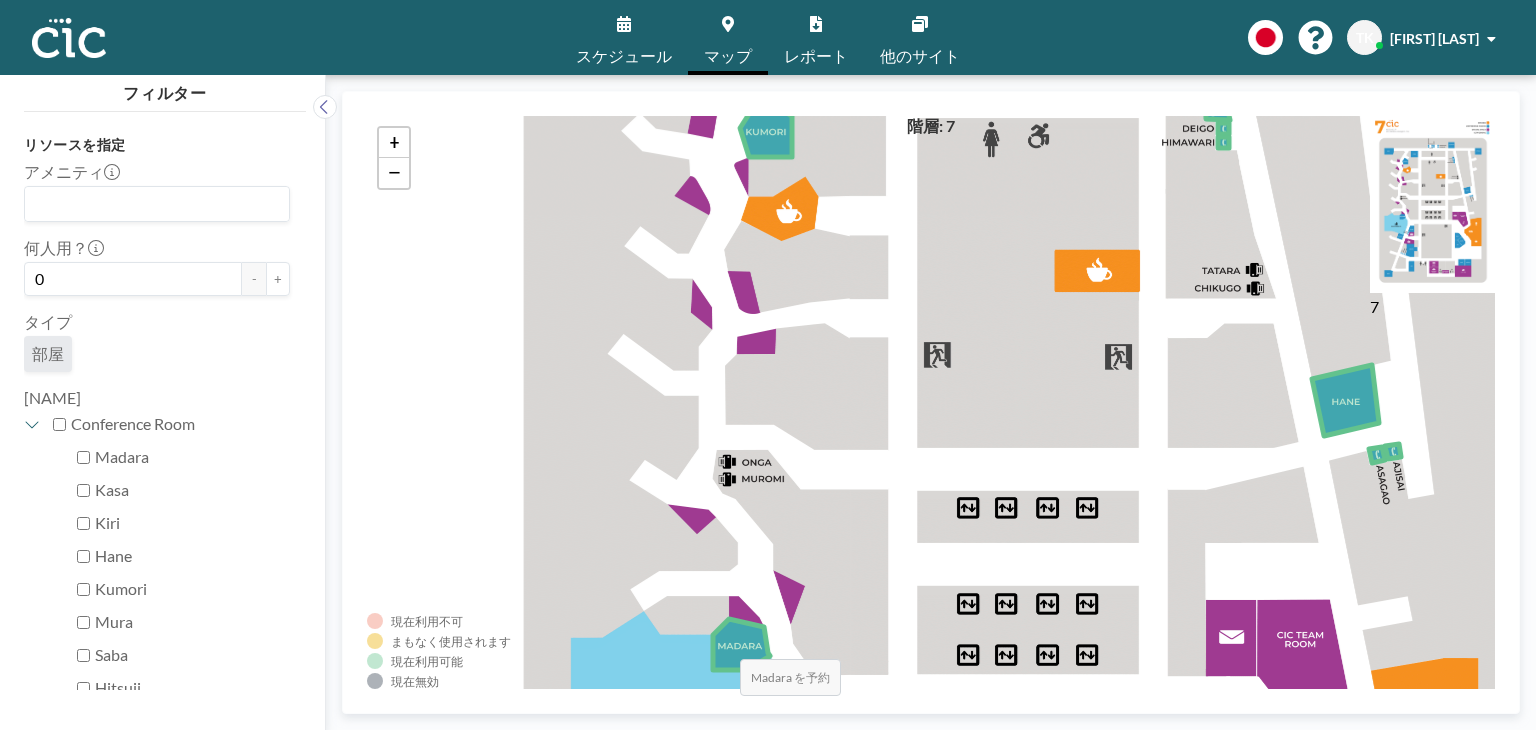 click 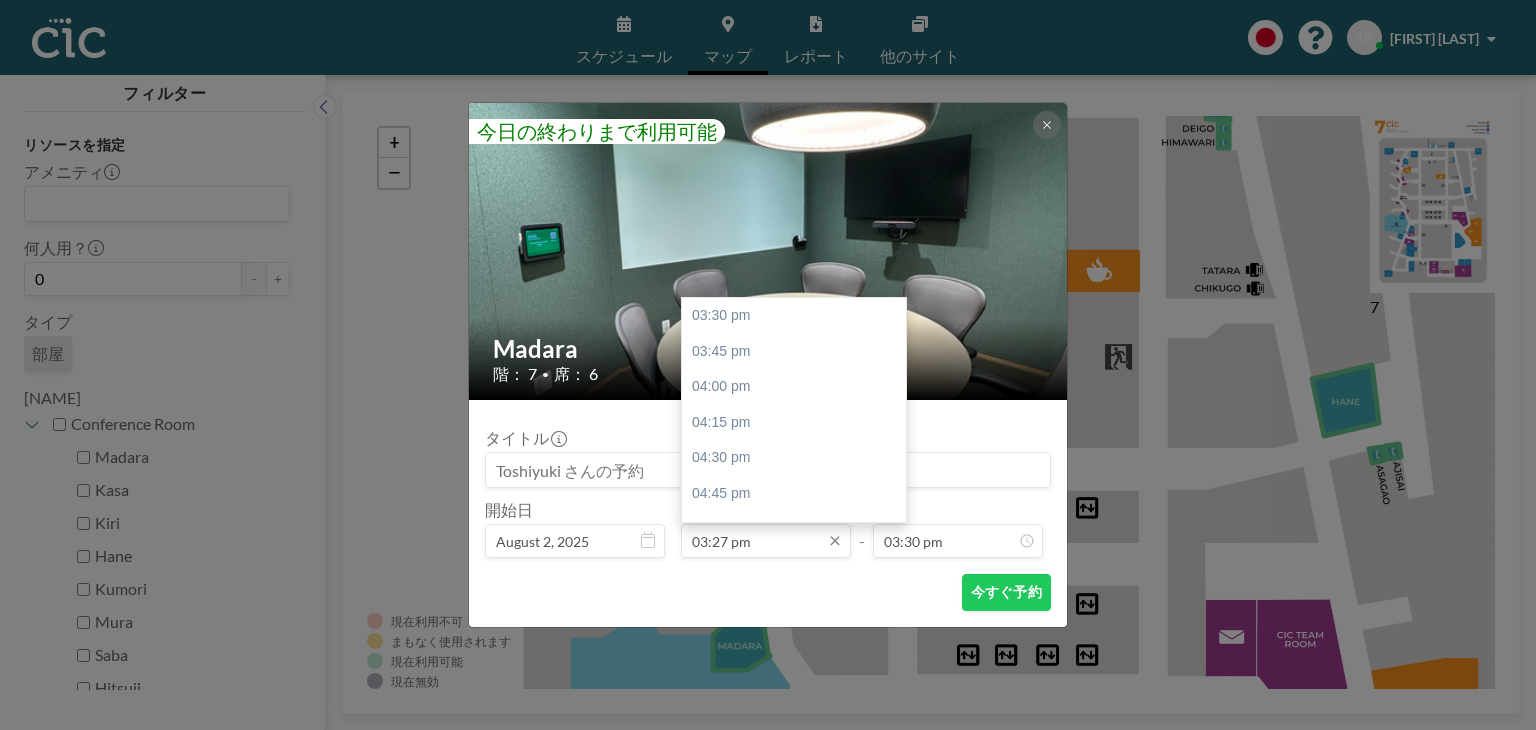 click on "03:27 pm" at bounding box center (766, 541) 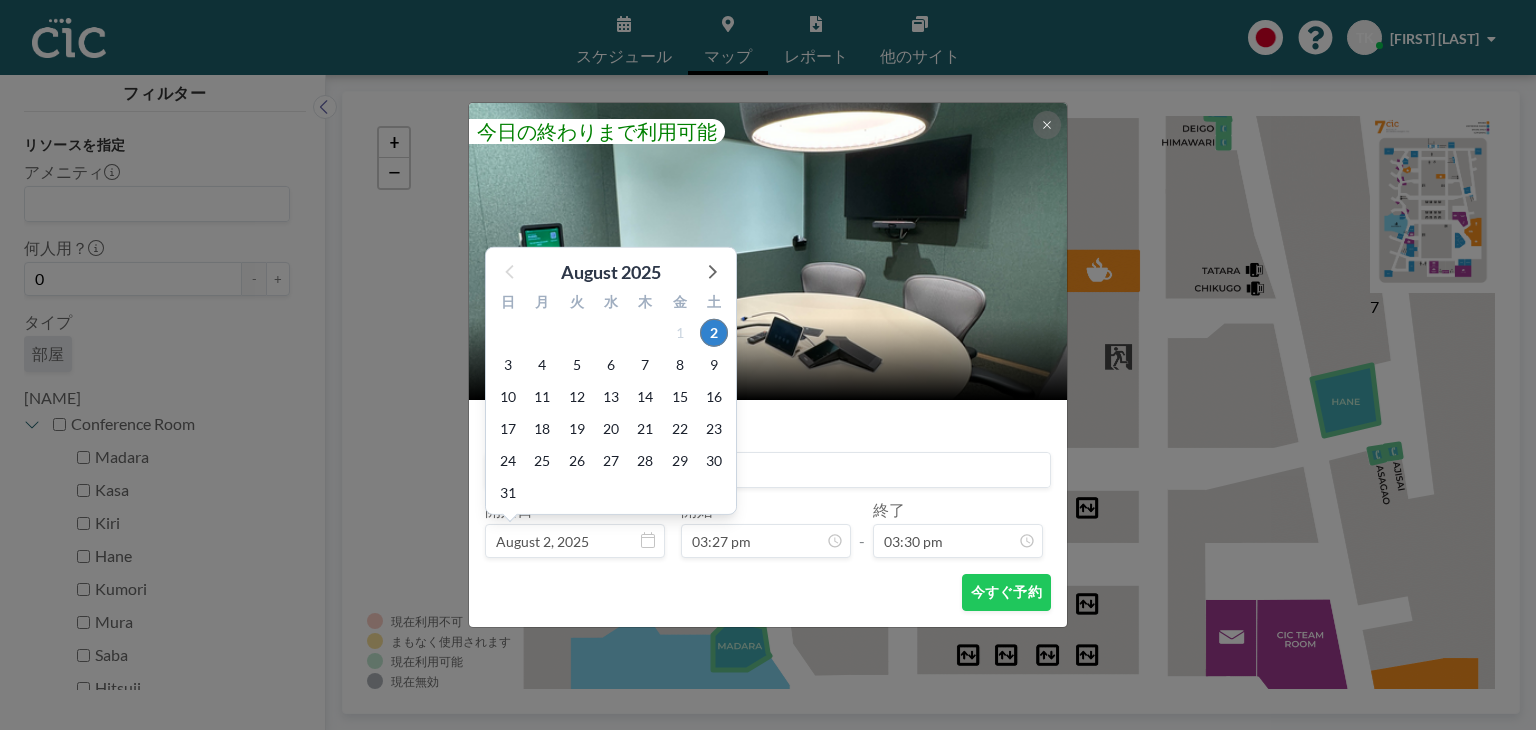 click on "August 2, 2025" at bounding box center [575, 541] 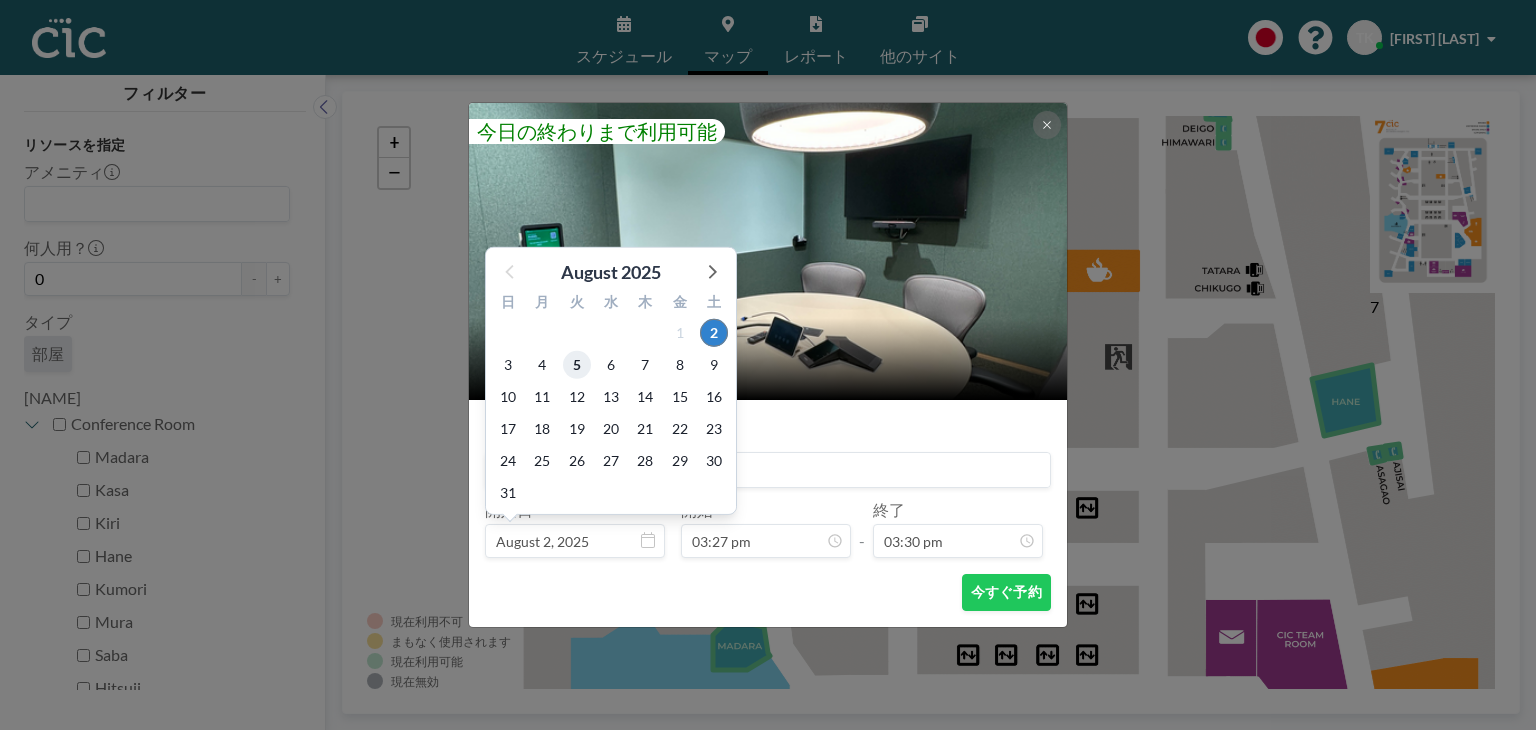 click on "5" at bounding box center [577, 364] 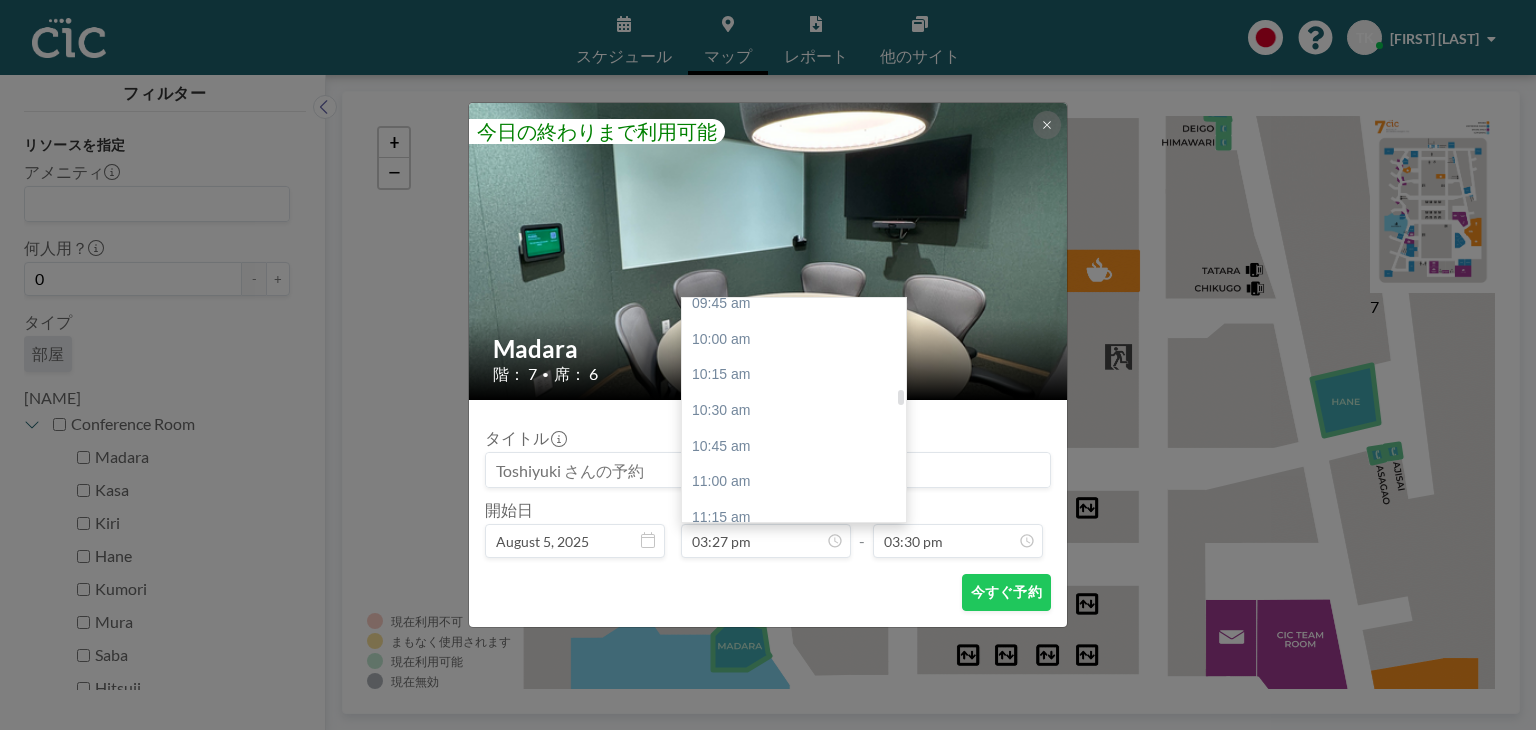 scroll, scrollTop: 1300, scrollLeft: 0, axis: vertical 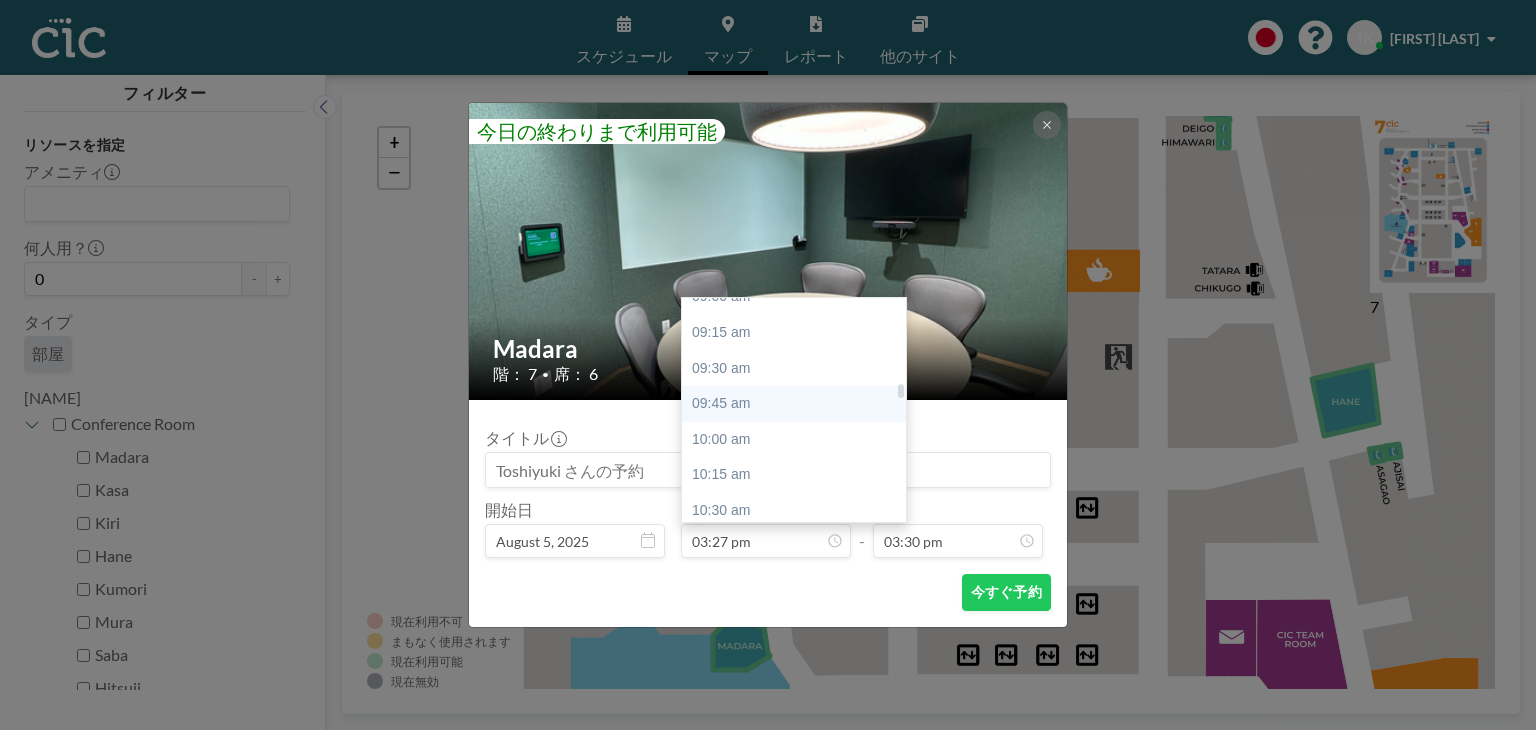 click on "09:45 am" at bounding box center (799, 404) 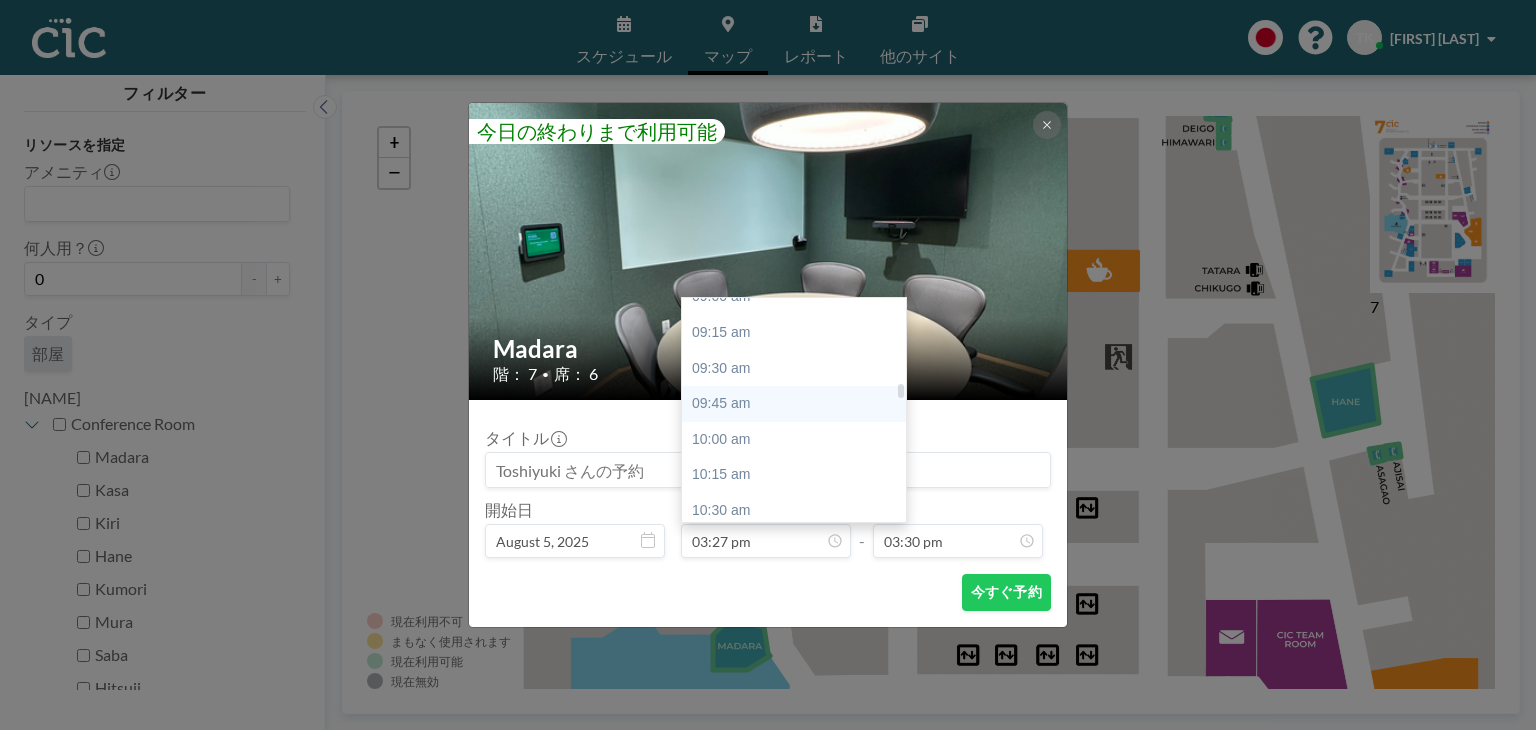 type on "09:45 am" 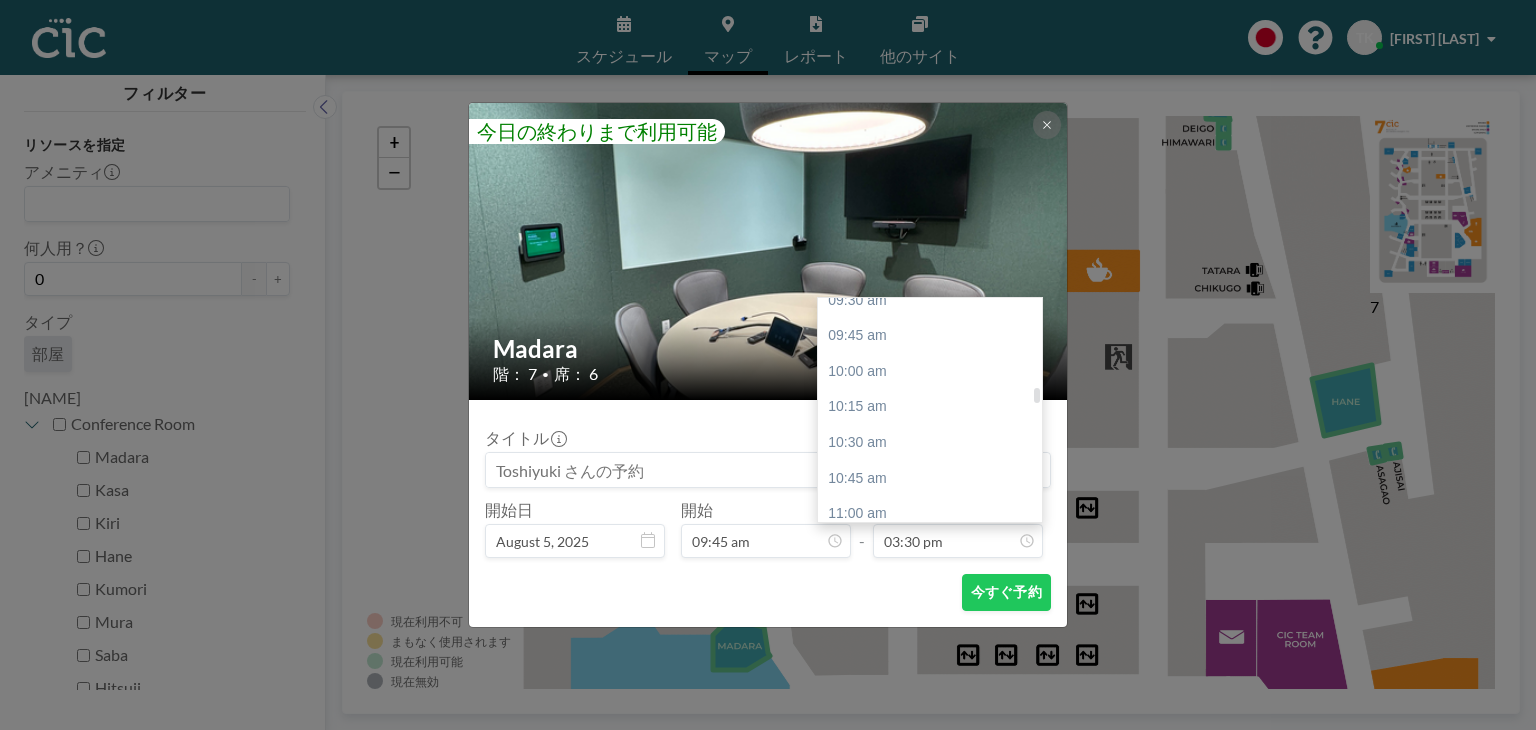 scroll, scrollTop: 1600, scrollLeft: 0, axis: vertical 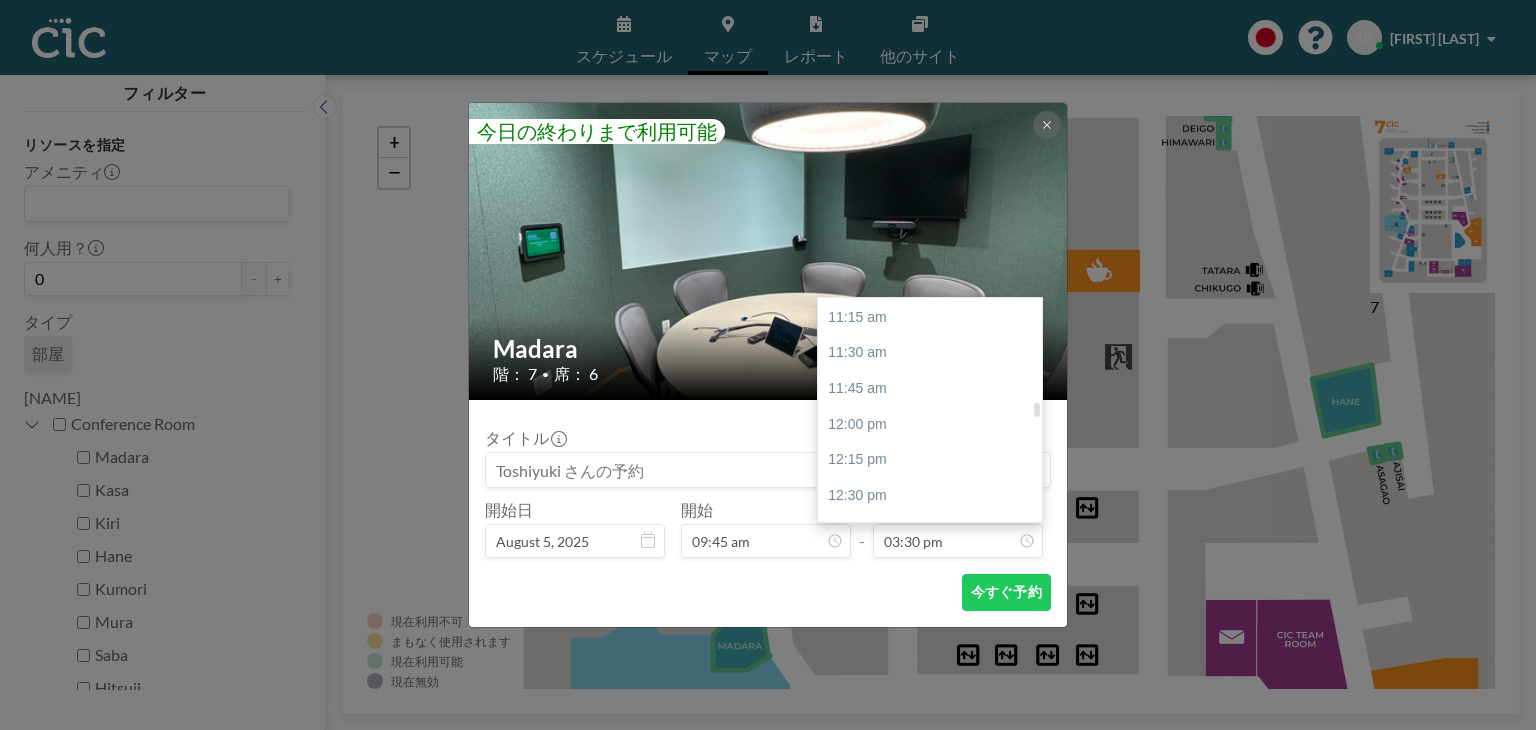 click on "11:45 am" at bounding box center [935, 389] 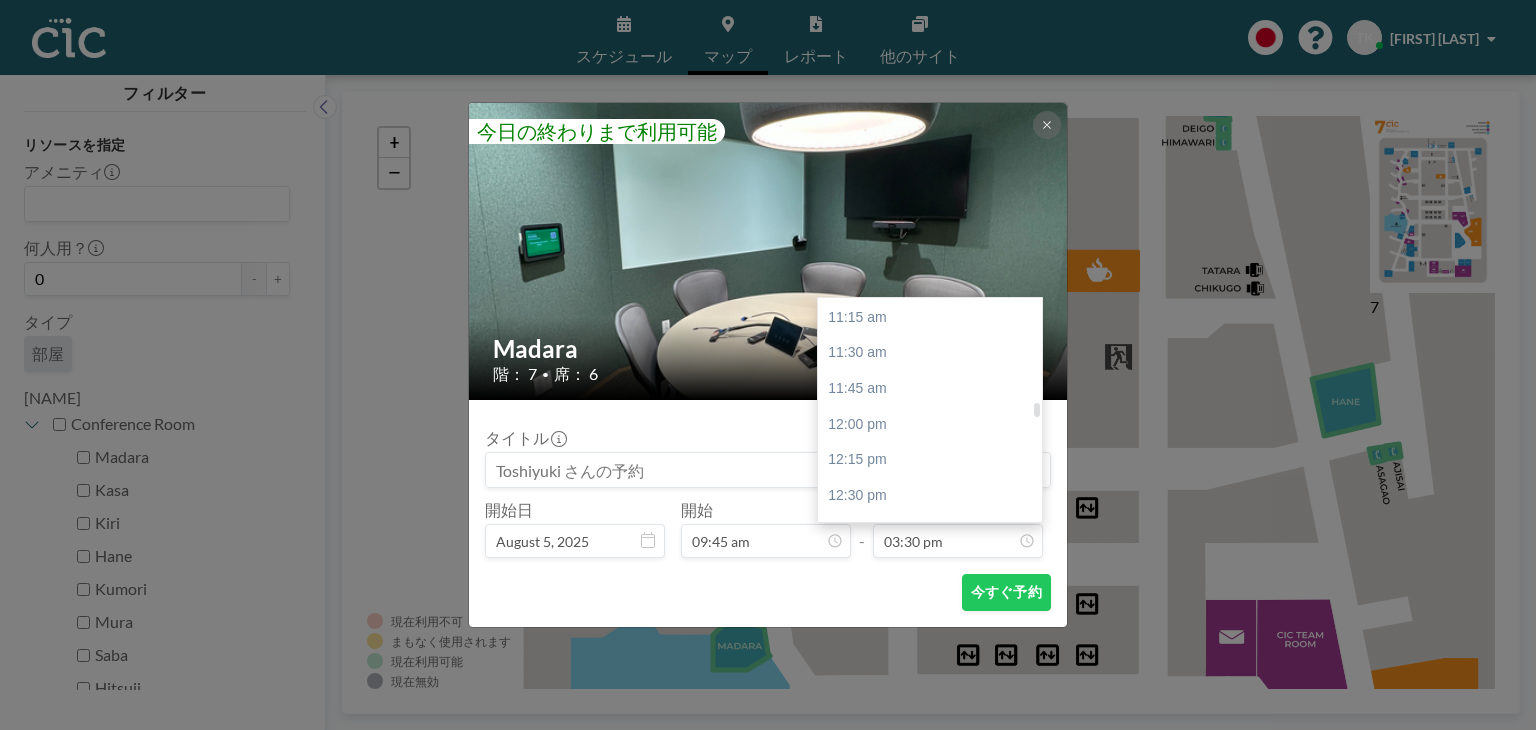 type on "11:45 am" 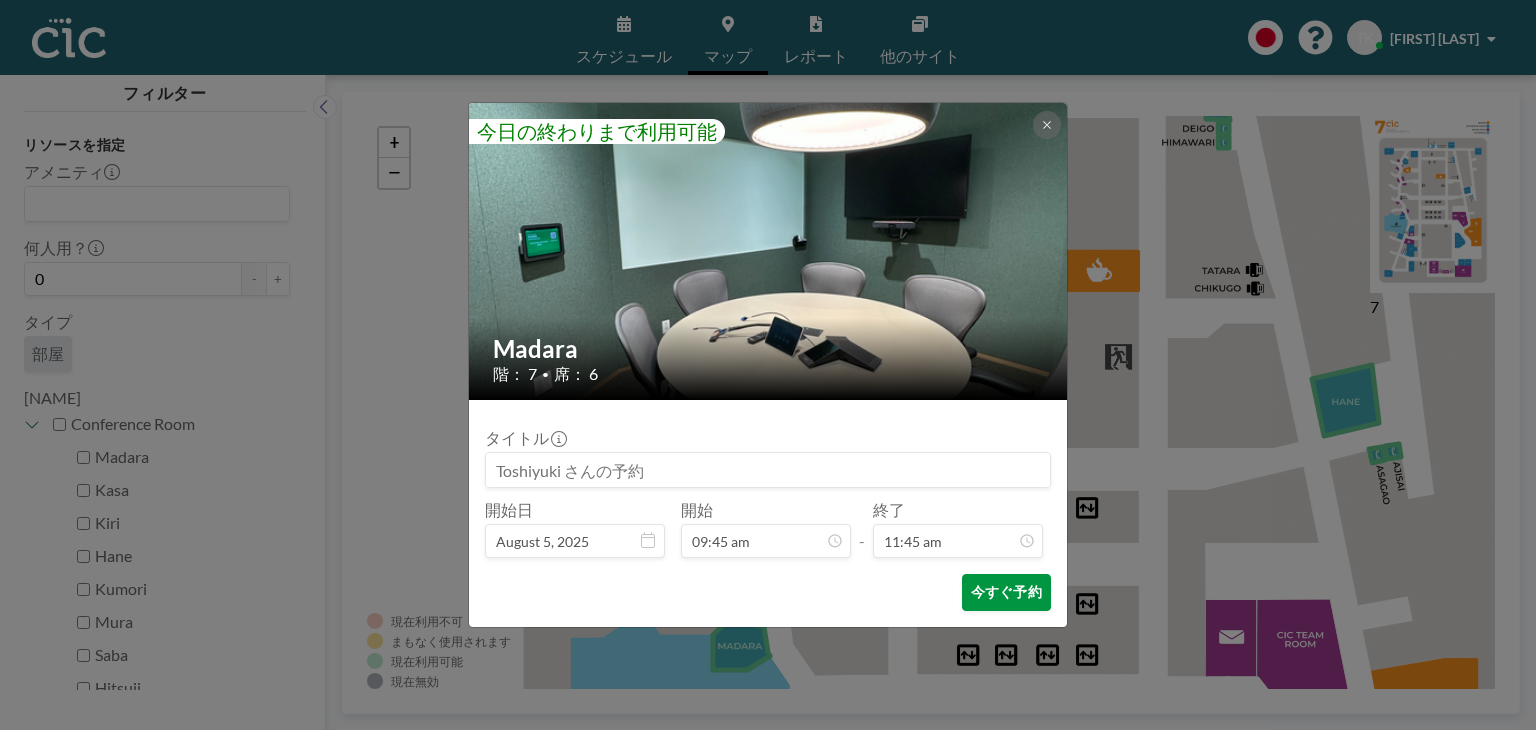 scroll, scrollTop: 0, scrollLeft: 0, axis: both 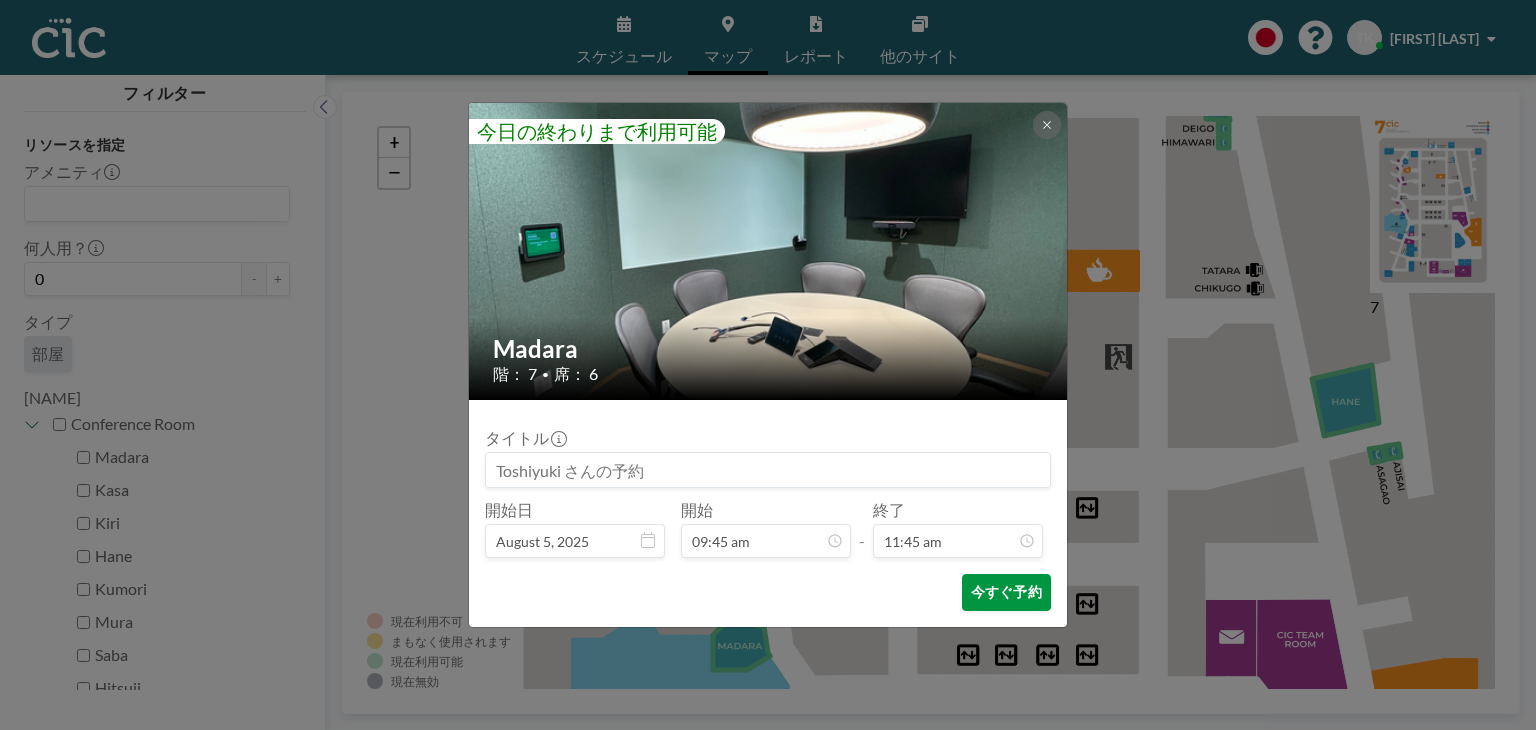 click on "今すぐ予約" at bounding box center [1006, 592] 